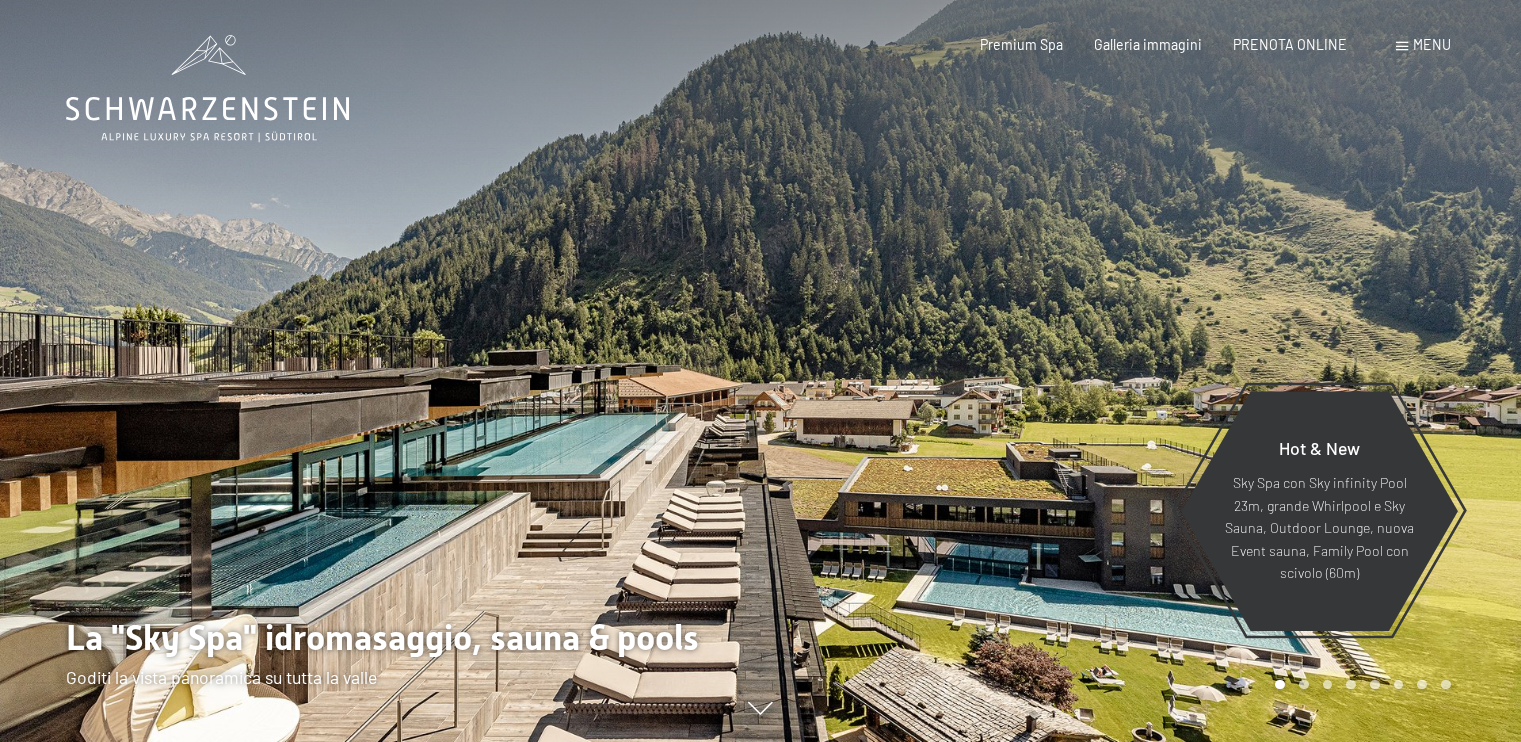 scroll, scrollTop: 0, scrollLeft: 0, axis: both 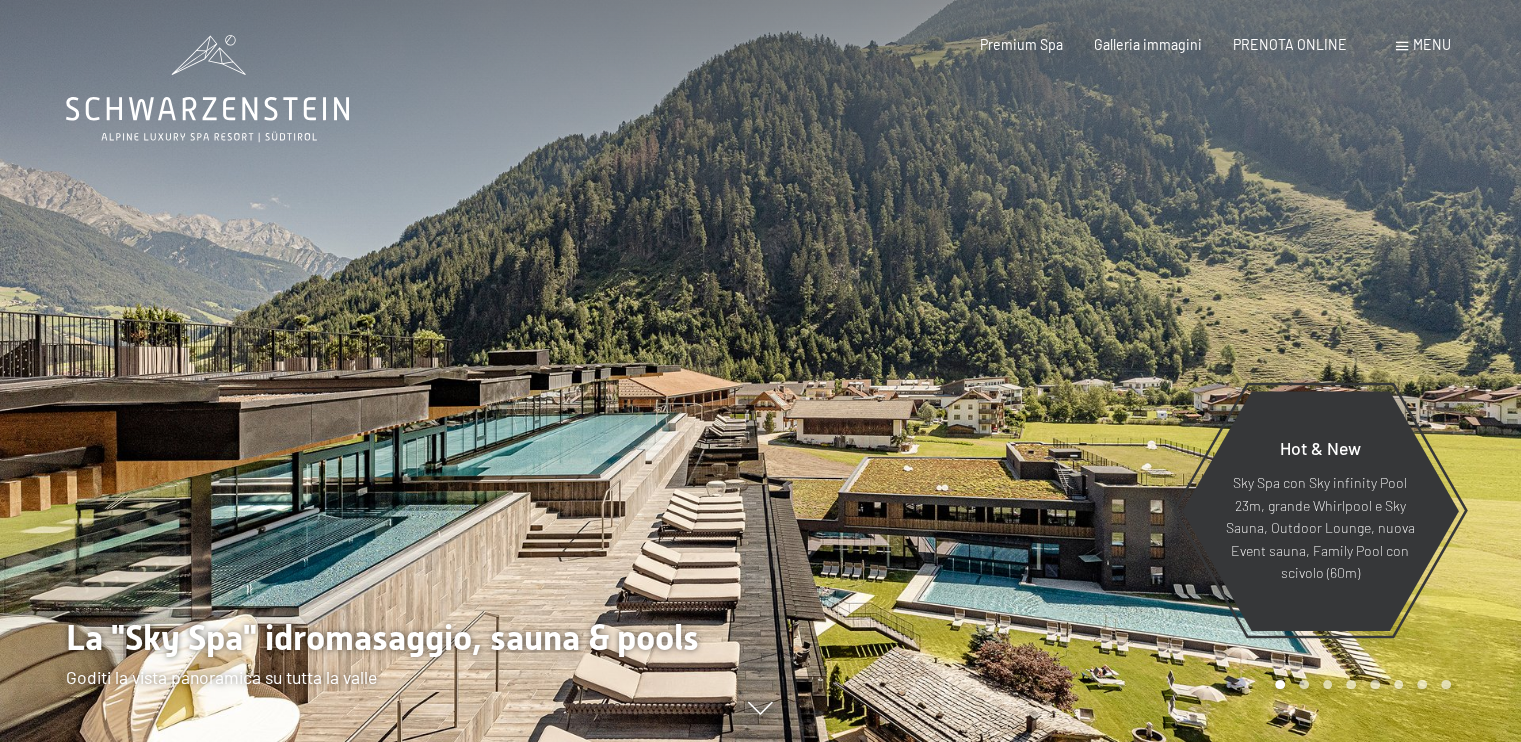 click at bounding box center [1141, 371] 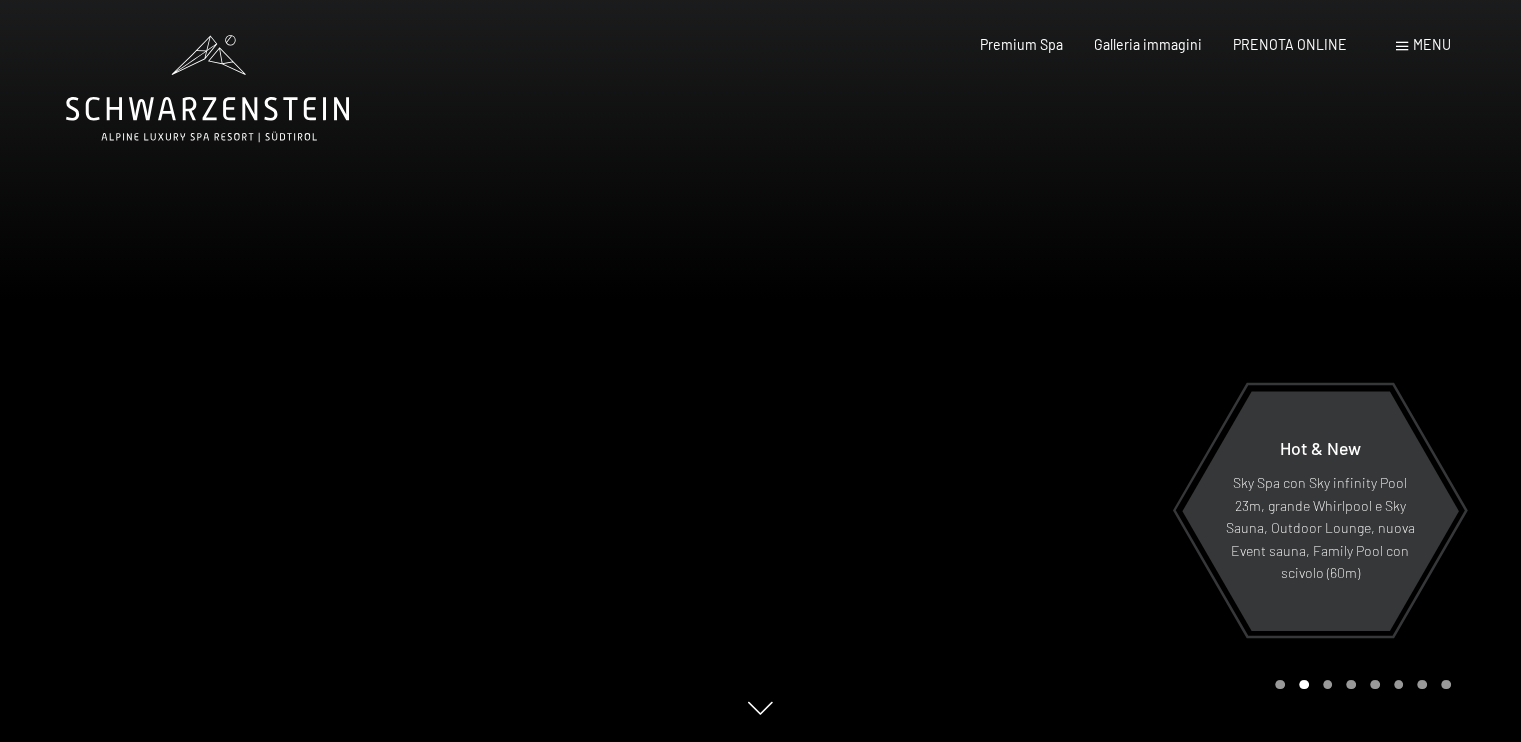 click at bounding box center [1141, 371] 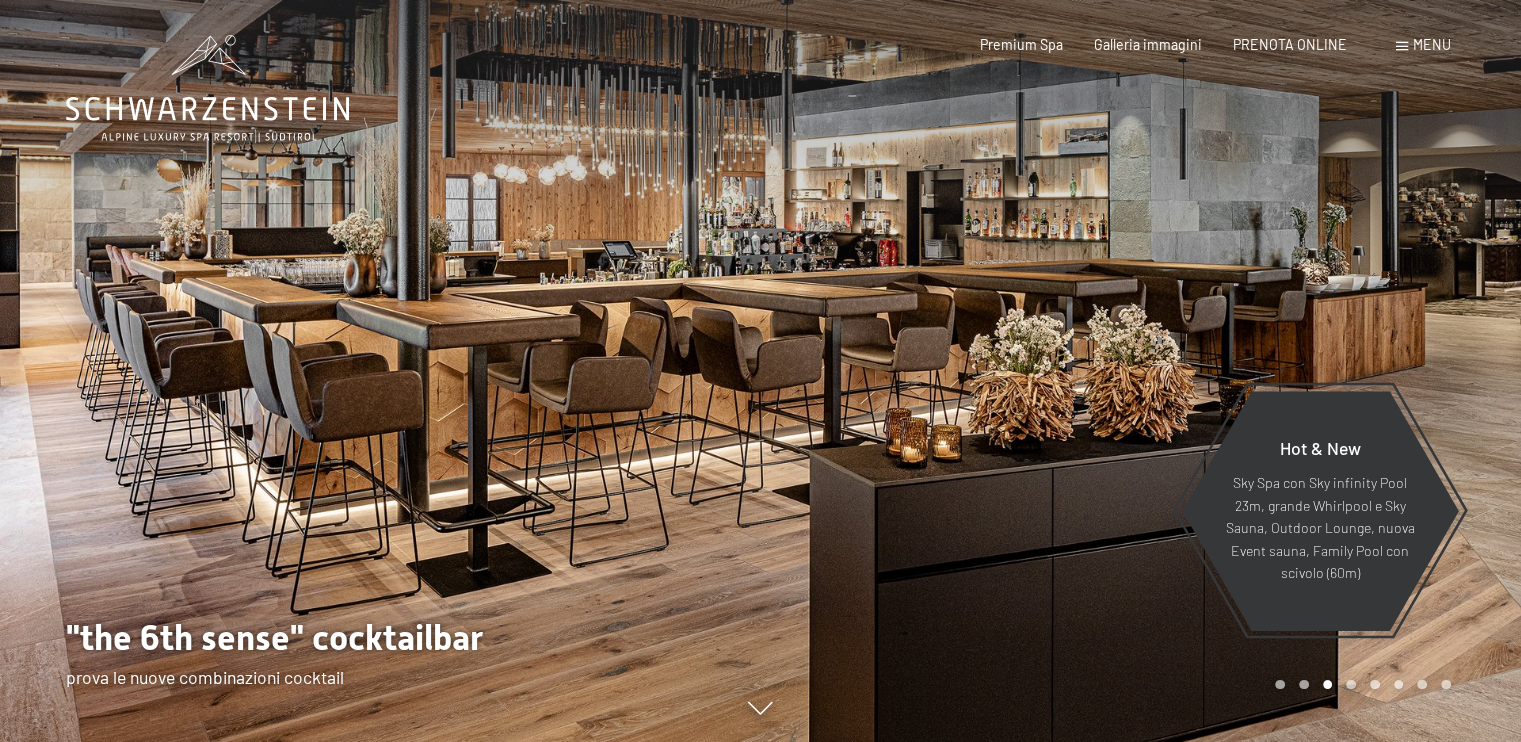 click at bounding box center (1141, 371) 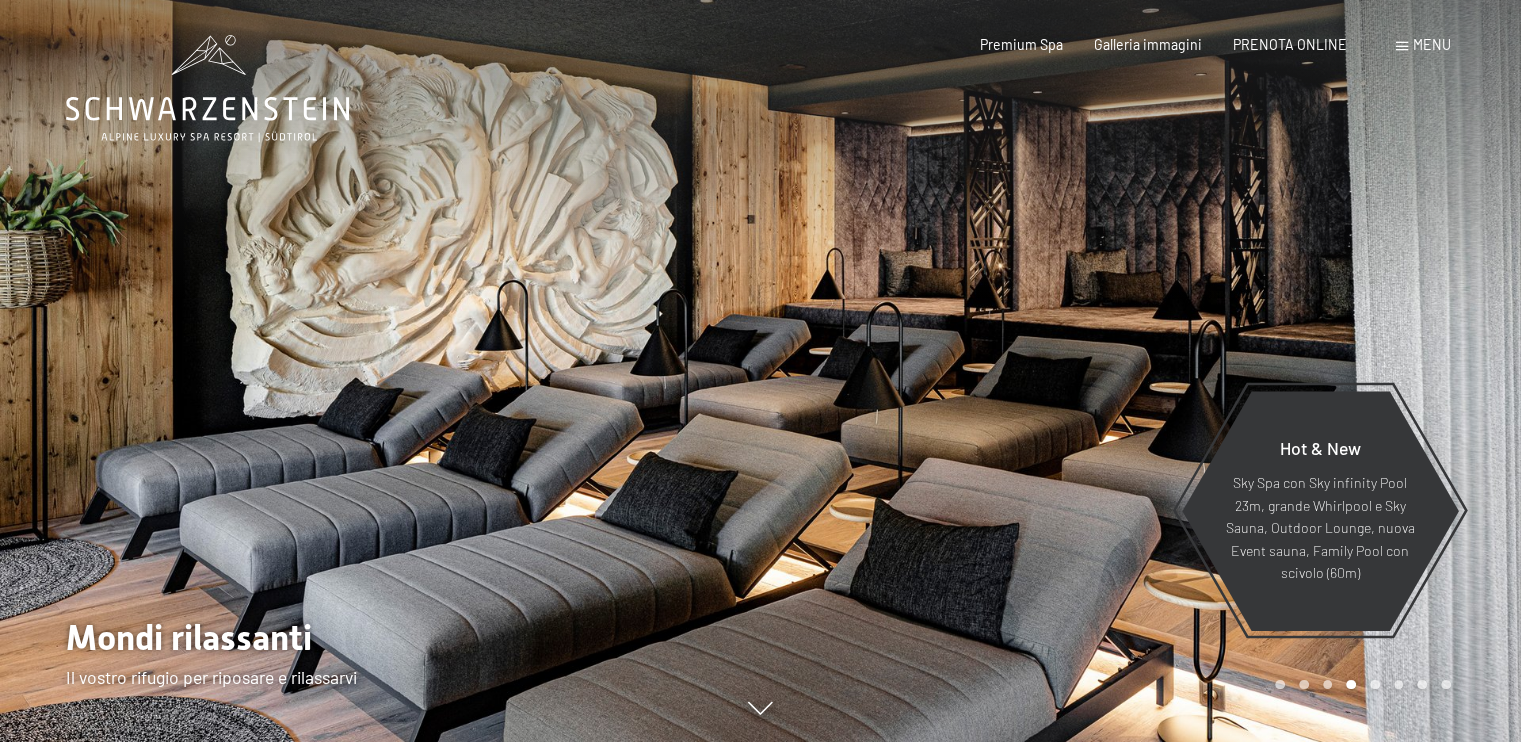 click at bounding box center (1141, 371) 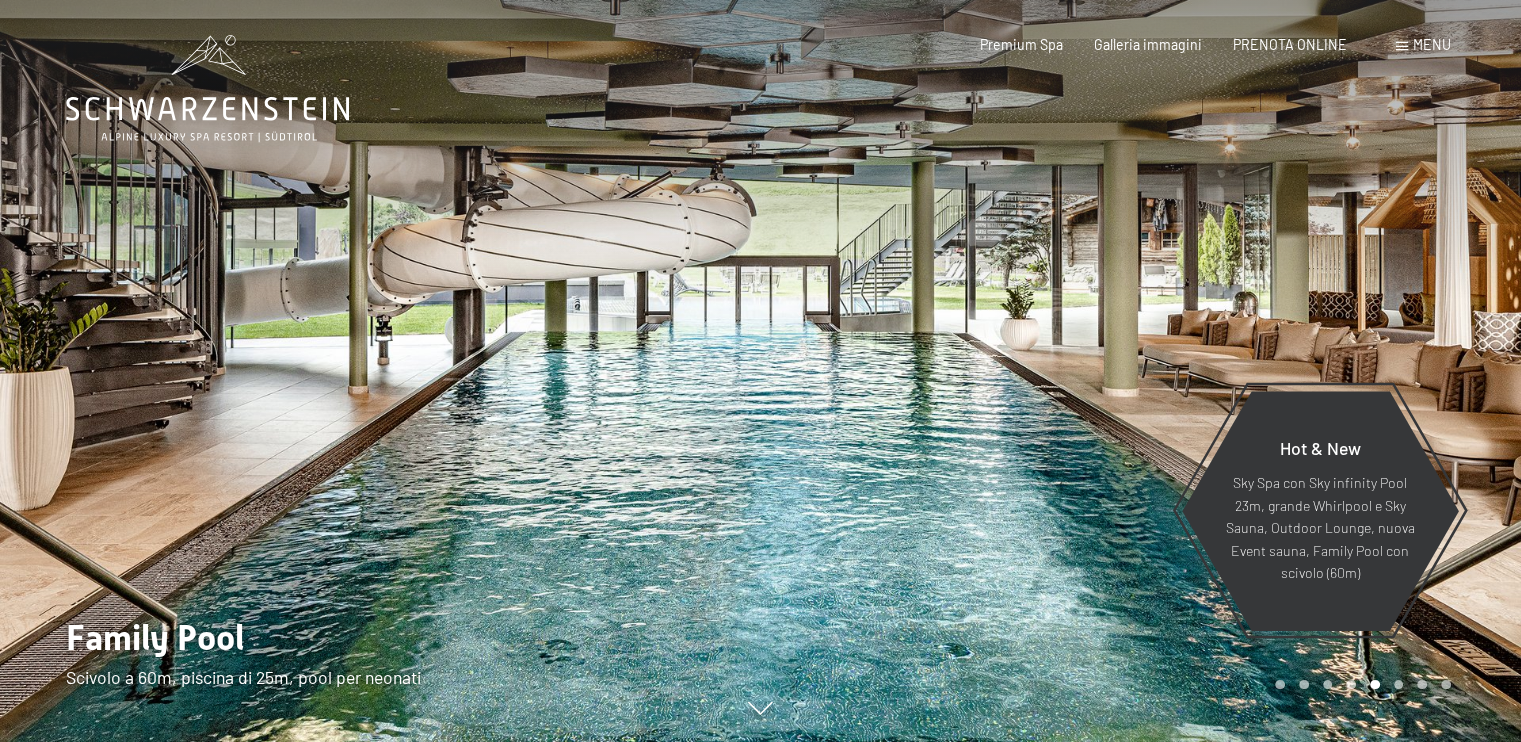 click at bounding box center [1141, 371] 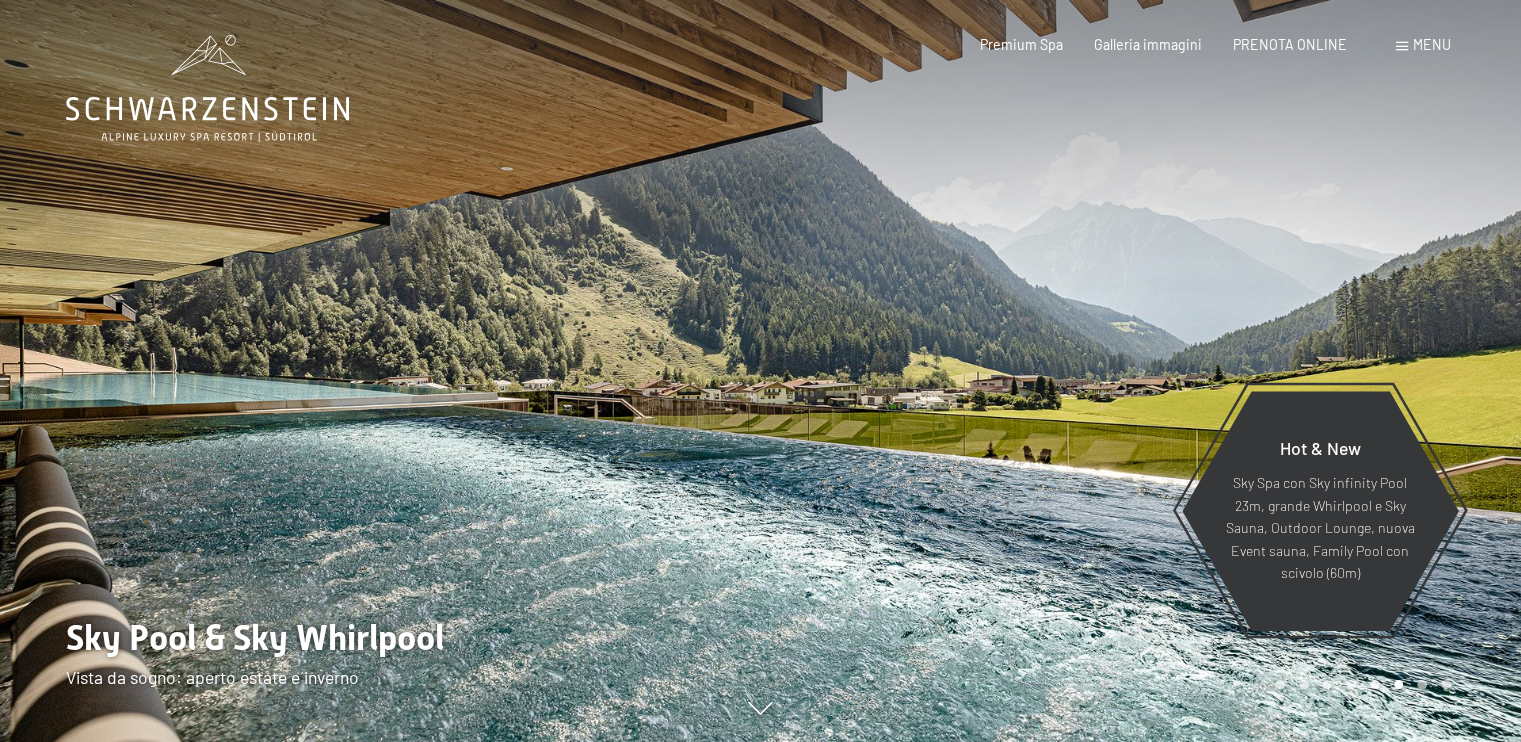 click at bounding box center (380, 371) 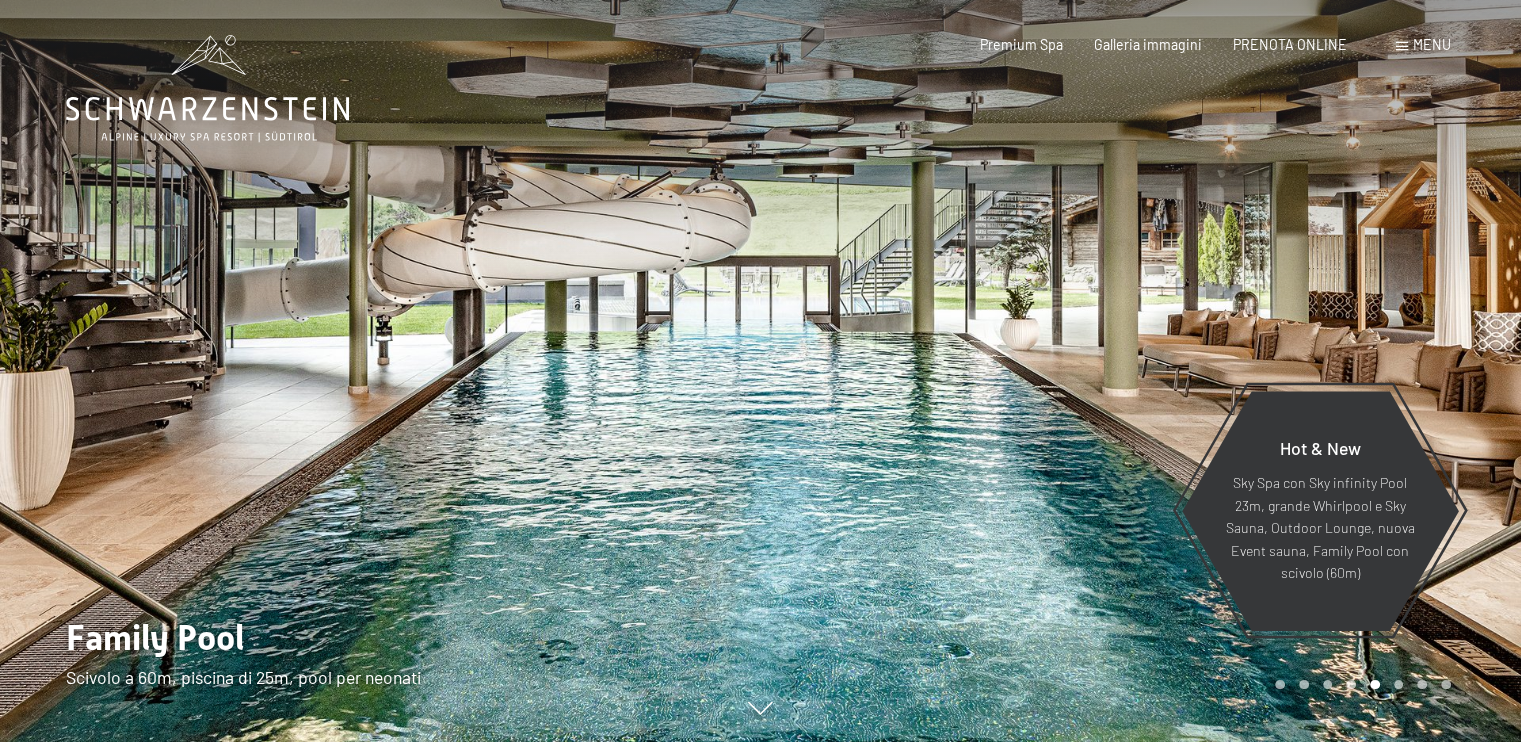 click at bounding box center [1141, 371] 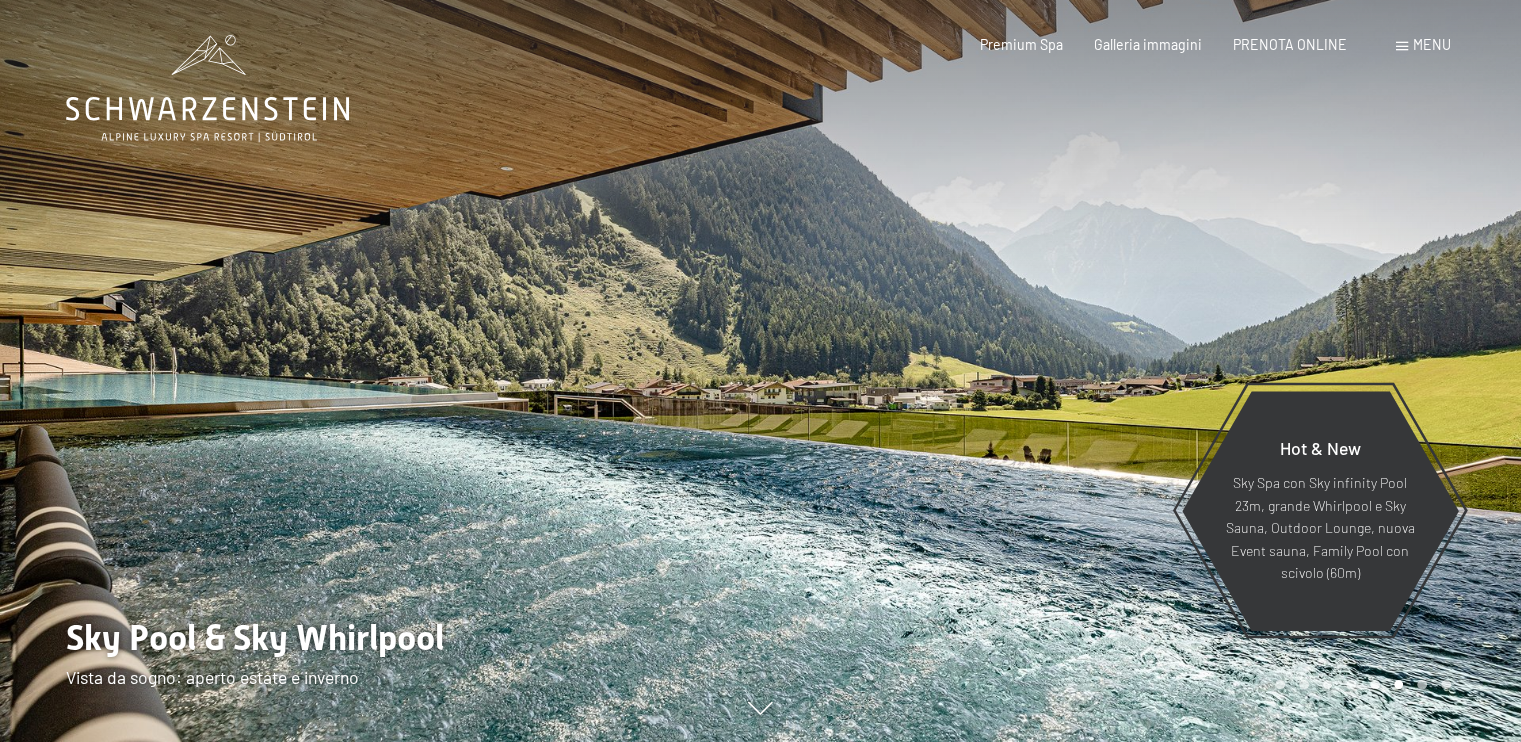 click at bounding box center [1141, 371] 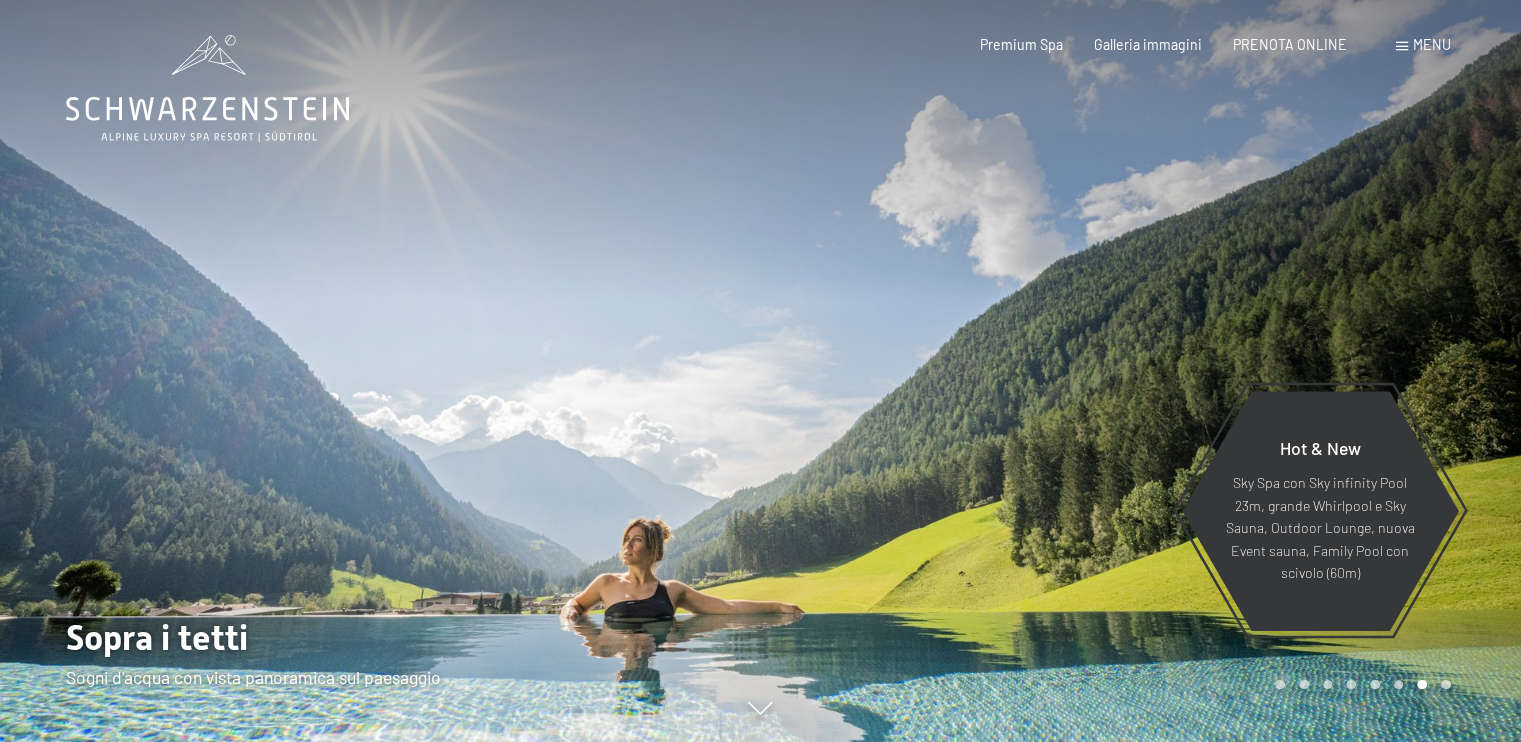 click at bounding box center [1141, 371] 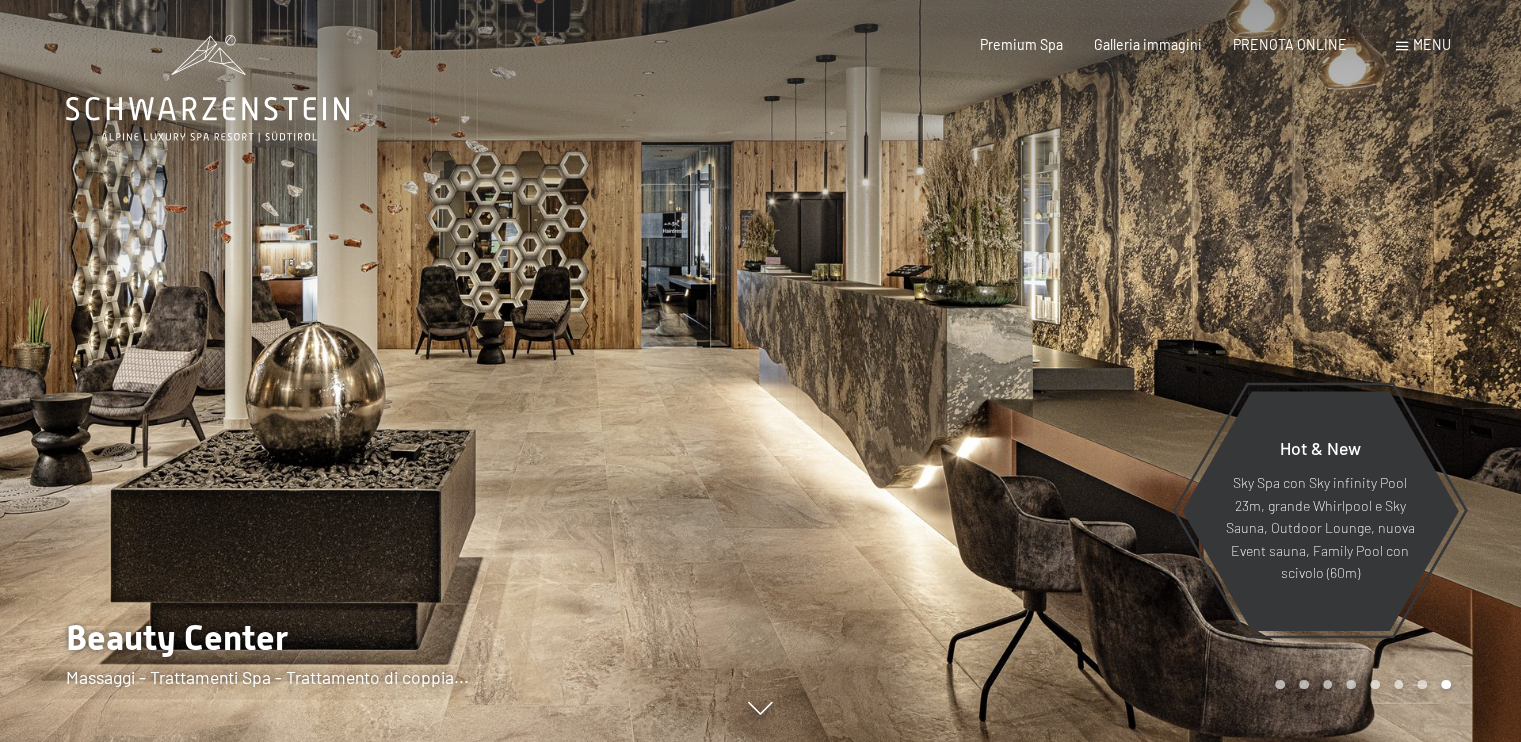 click at bounding box center [1141, 371] 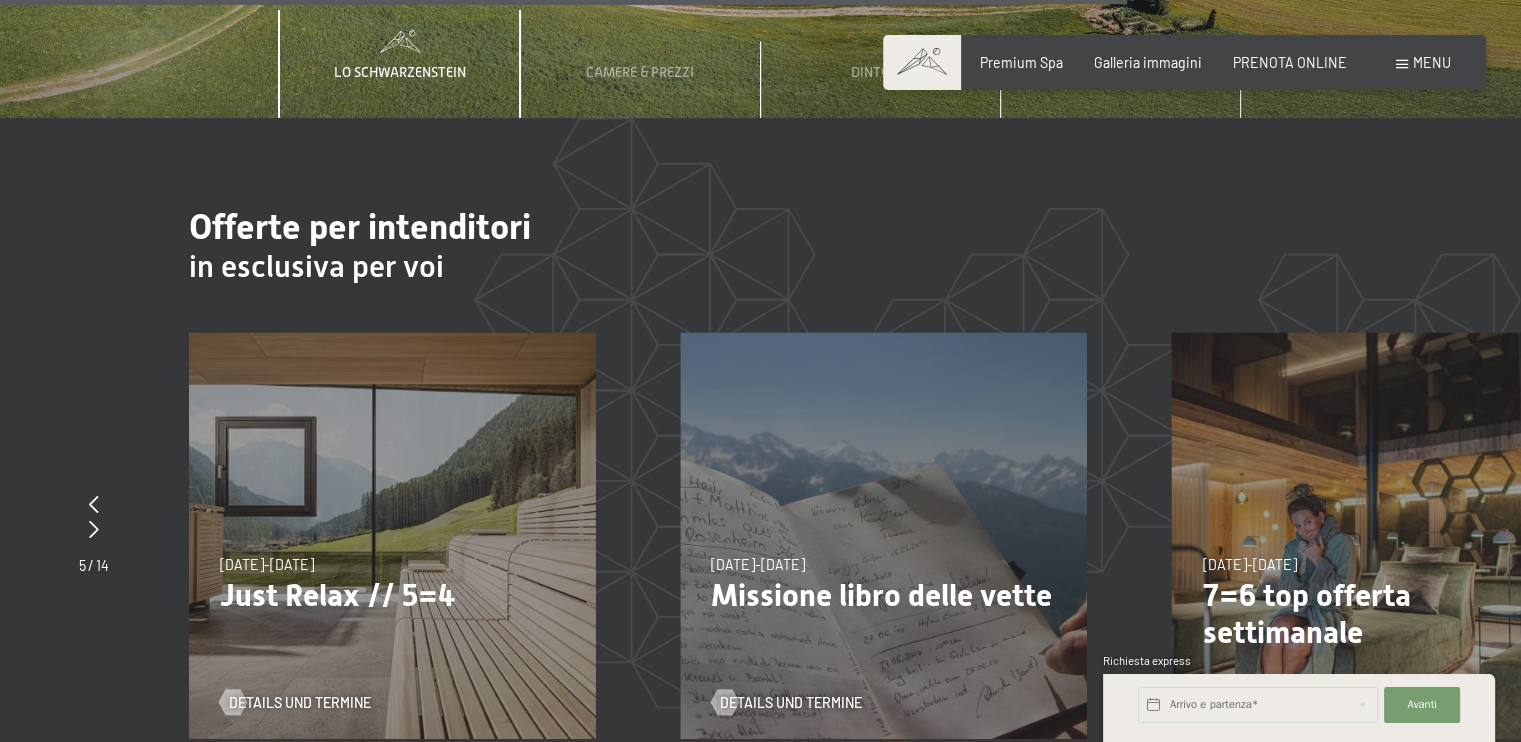 scroll, scrollTop: 6300, scrollLeft: 0, axis: vertical 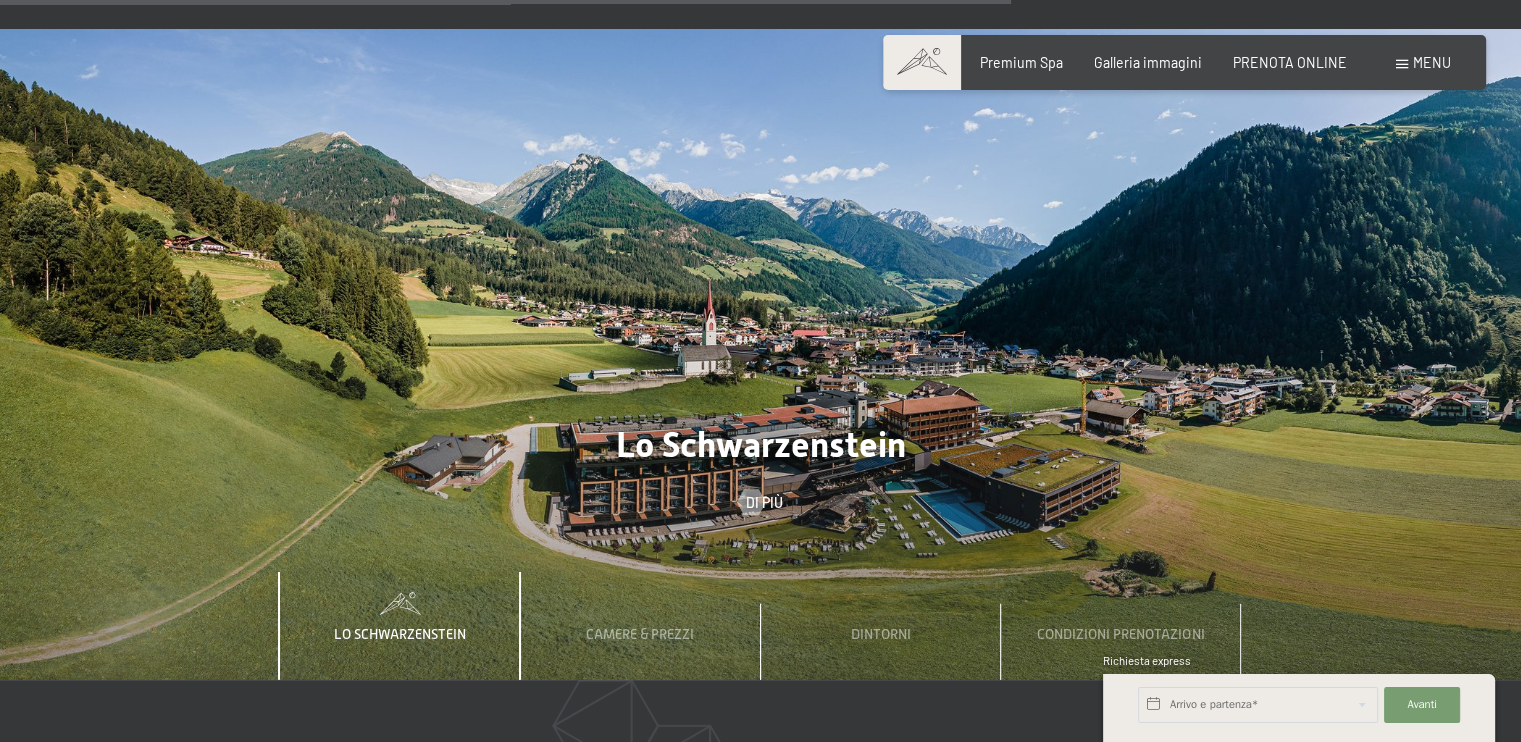 click at bounding box center [760, 354] 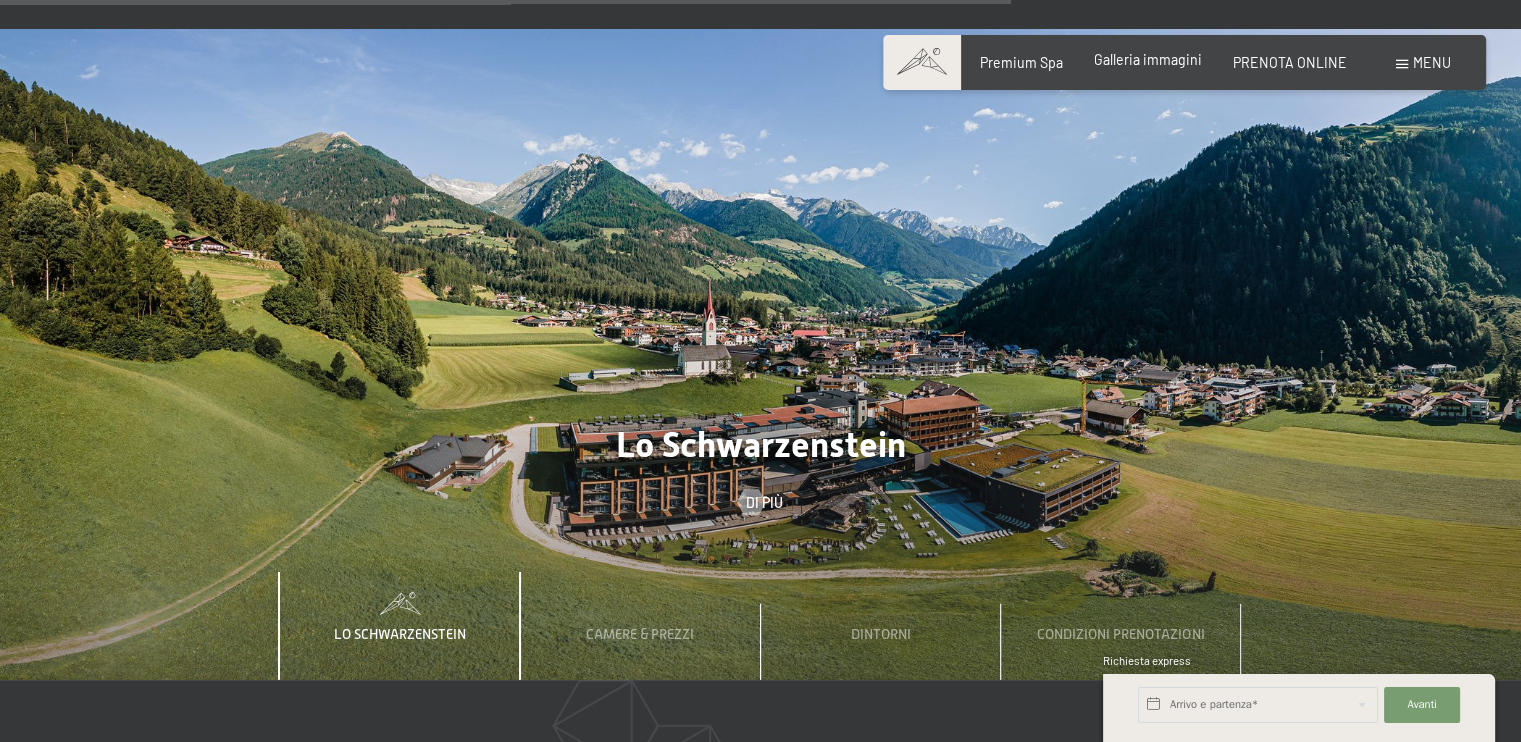 click on "Galleria immagini" at bounding box center (1148, 59) 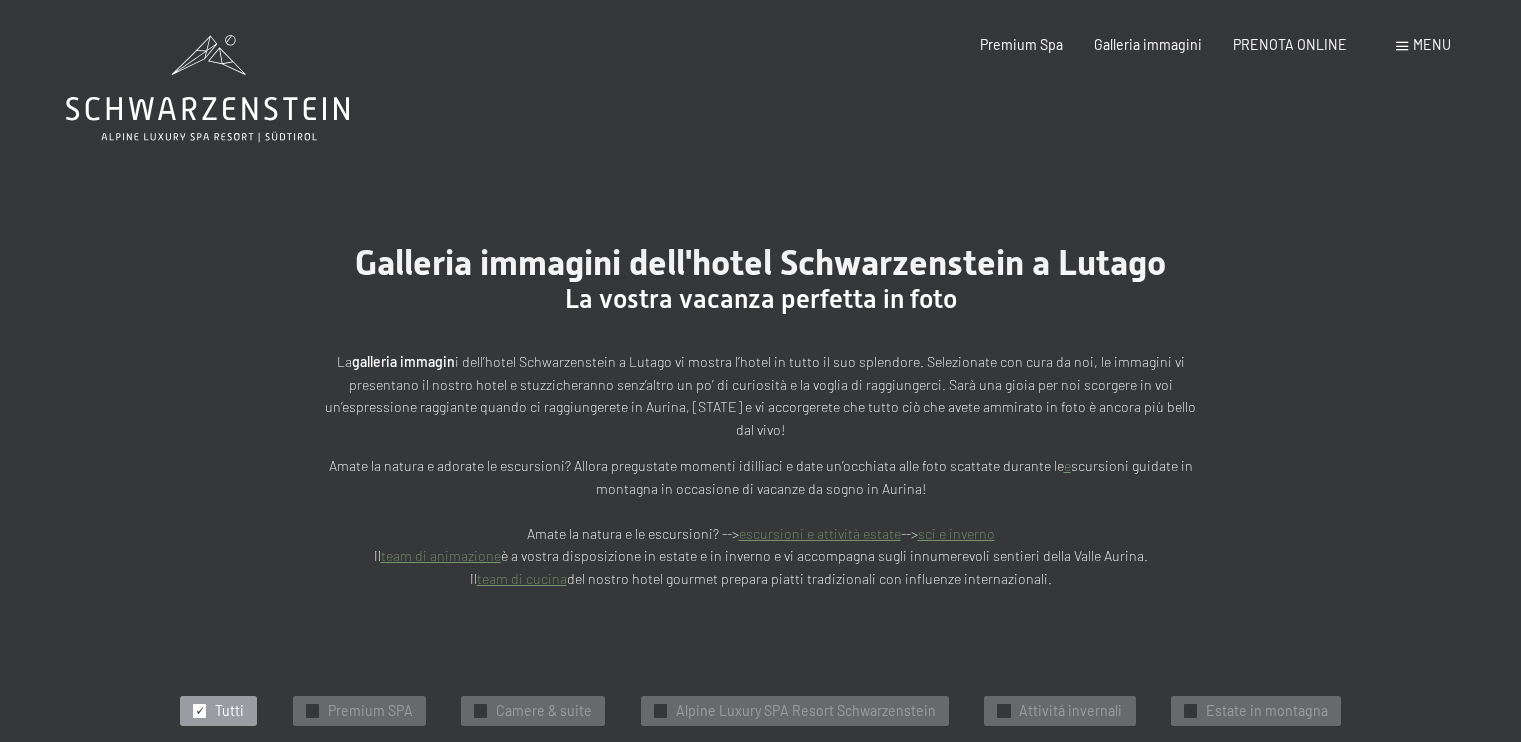 scroll, scrollTop: 0, scrollLeft: 0, axis: both 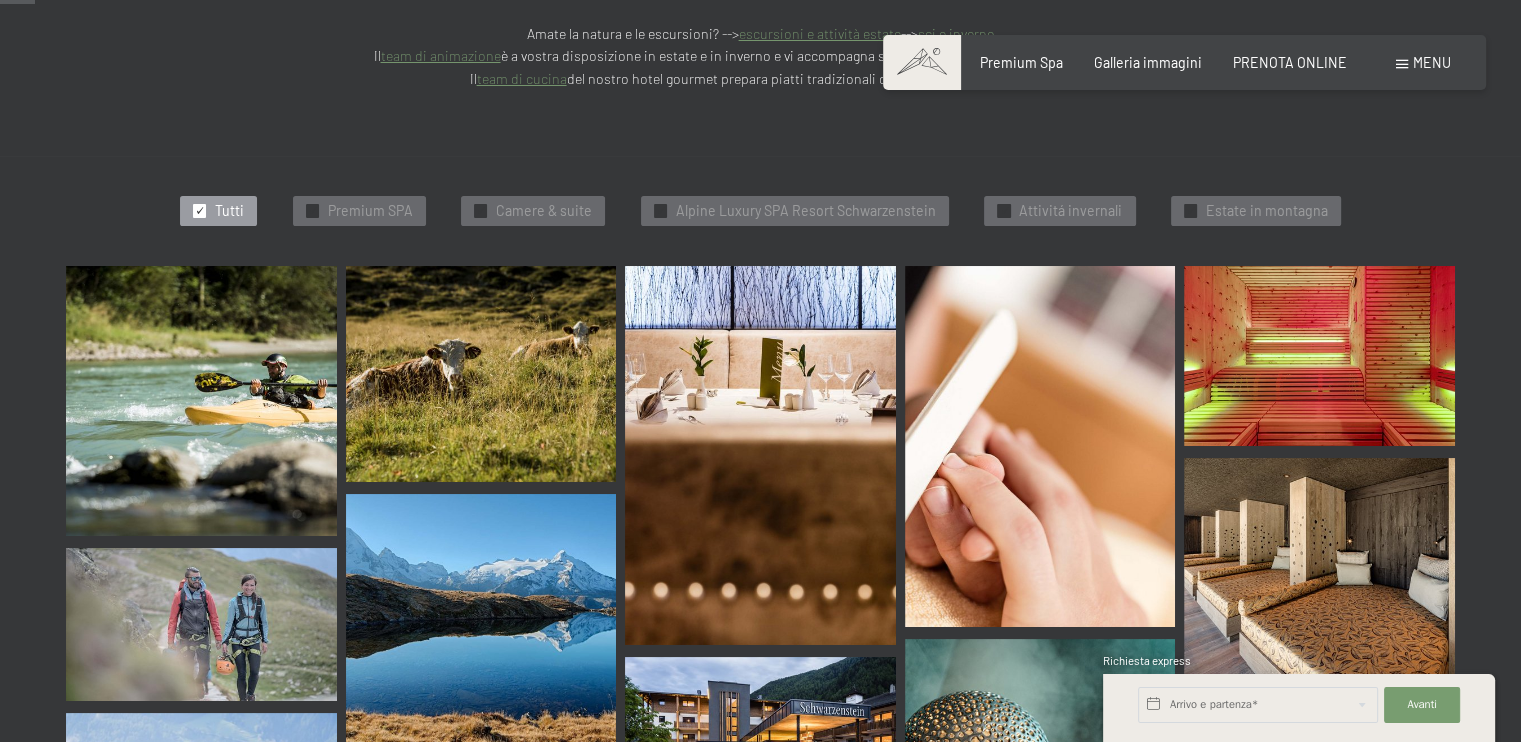 click at bounding box center [481, 374] 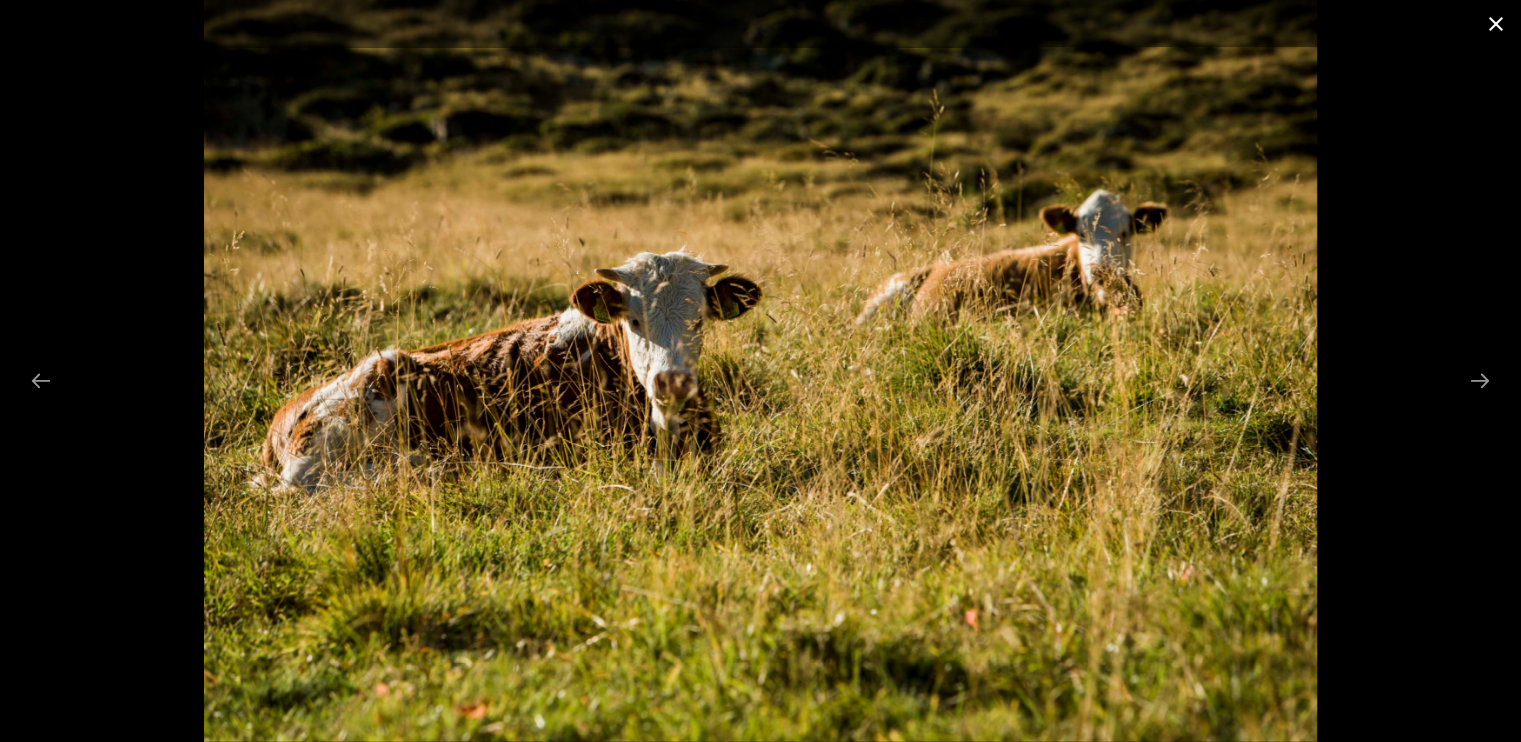 click at bounding box center (1496, 23) 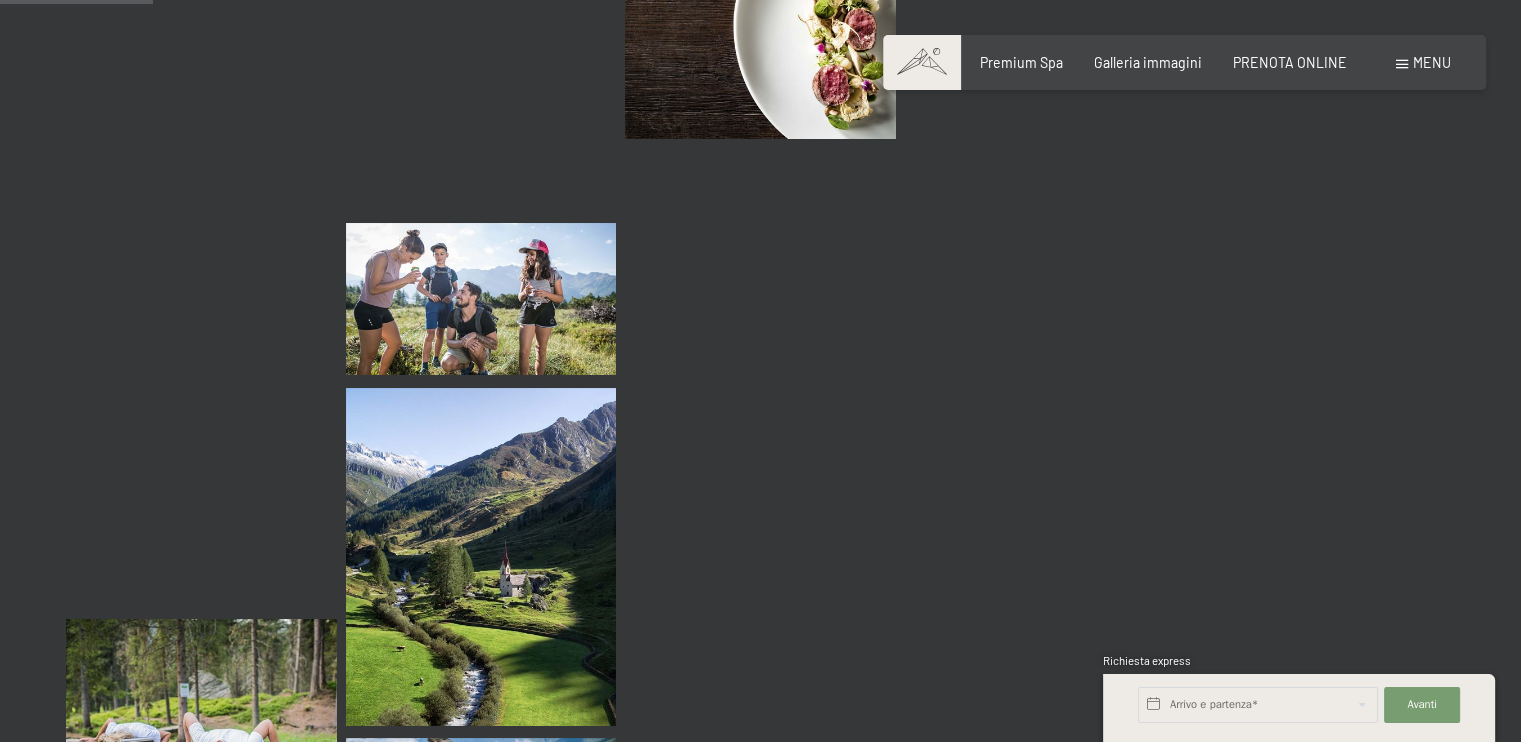 scroll, scrollTop: 2300, scrollLeft: 0, axis: vertical 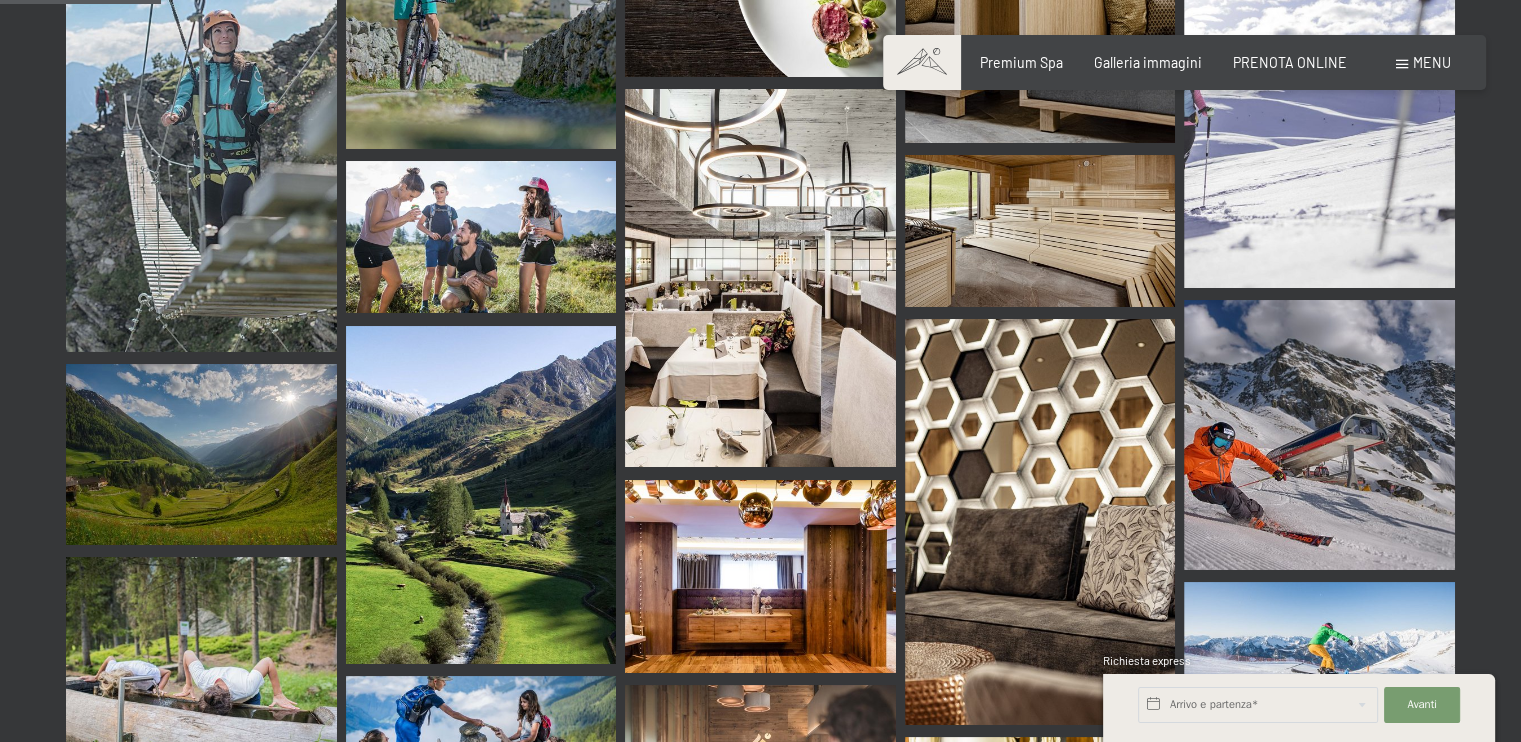 click at bounding box center (481, 495) 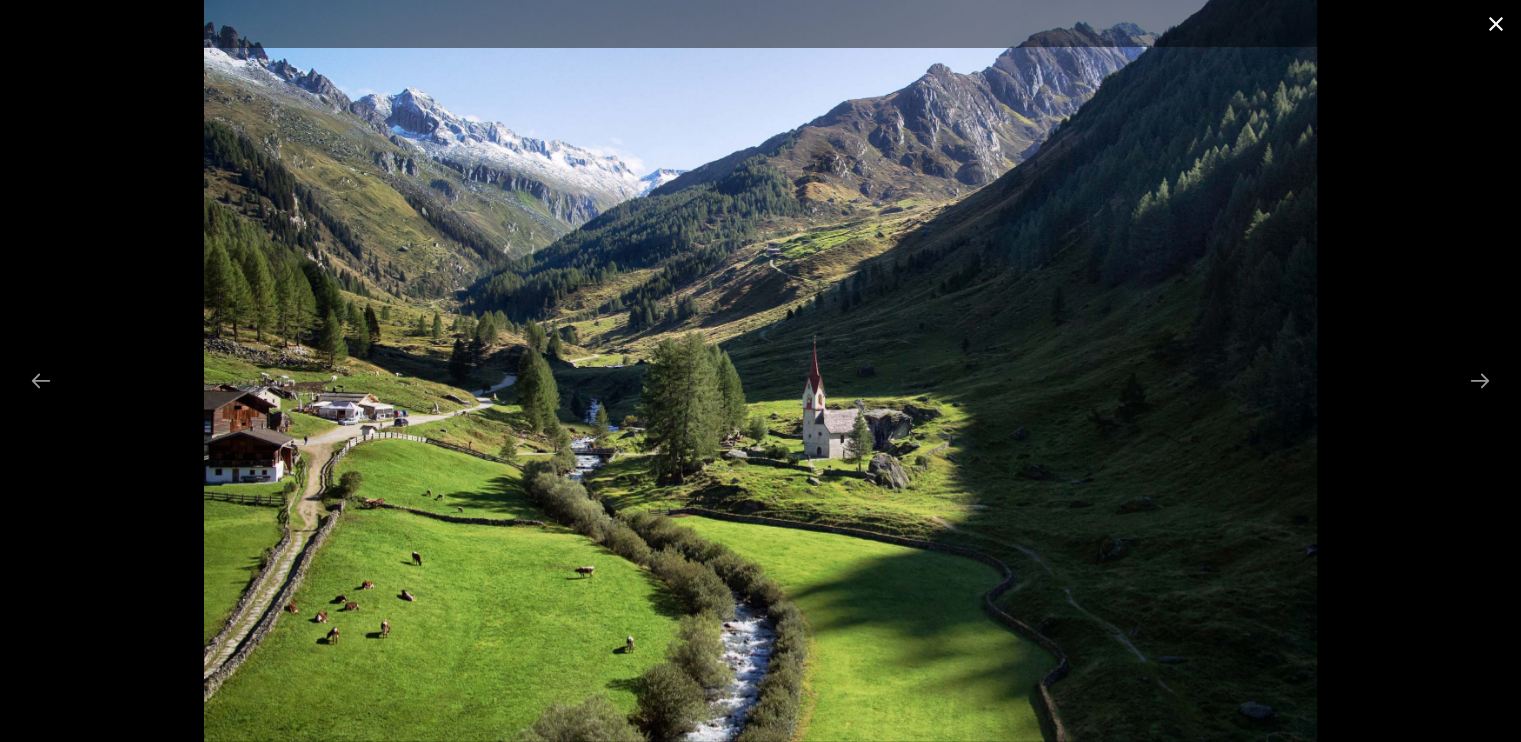 click at bounding box center [1496, 23] 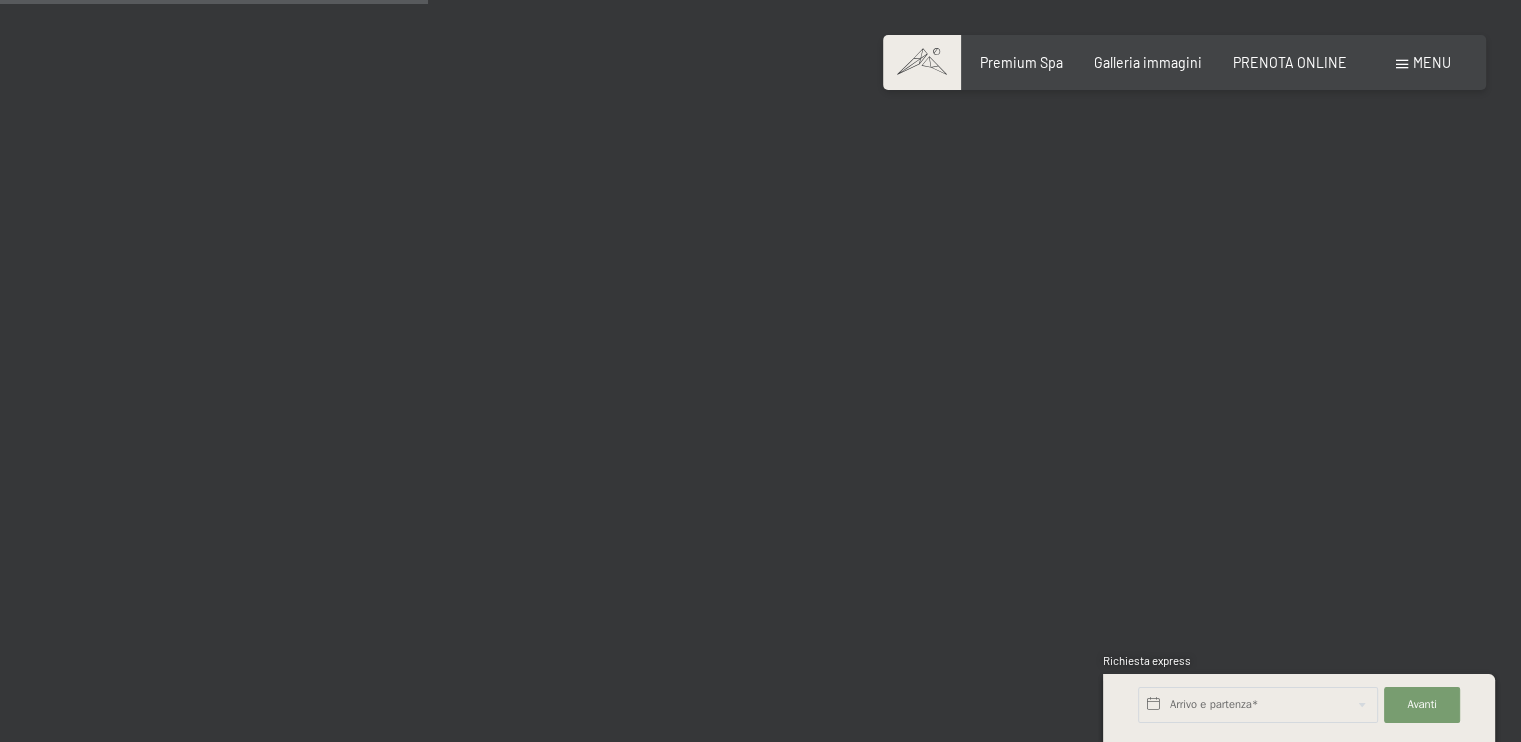 scroll, scrollTop: 6100, scrollLeft: 0, axis: vertical 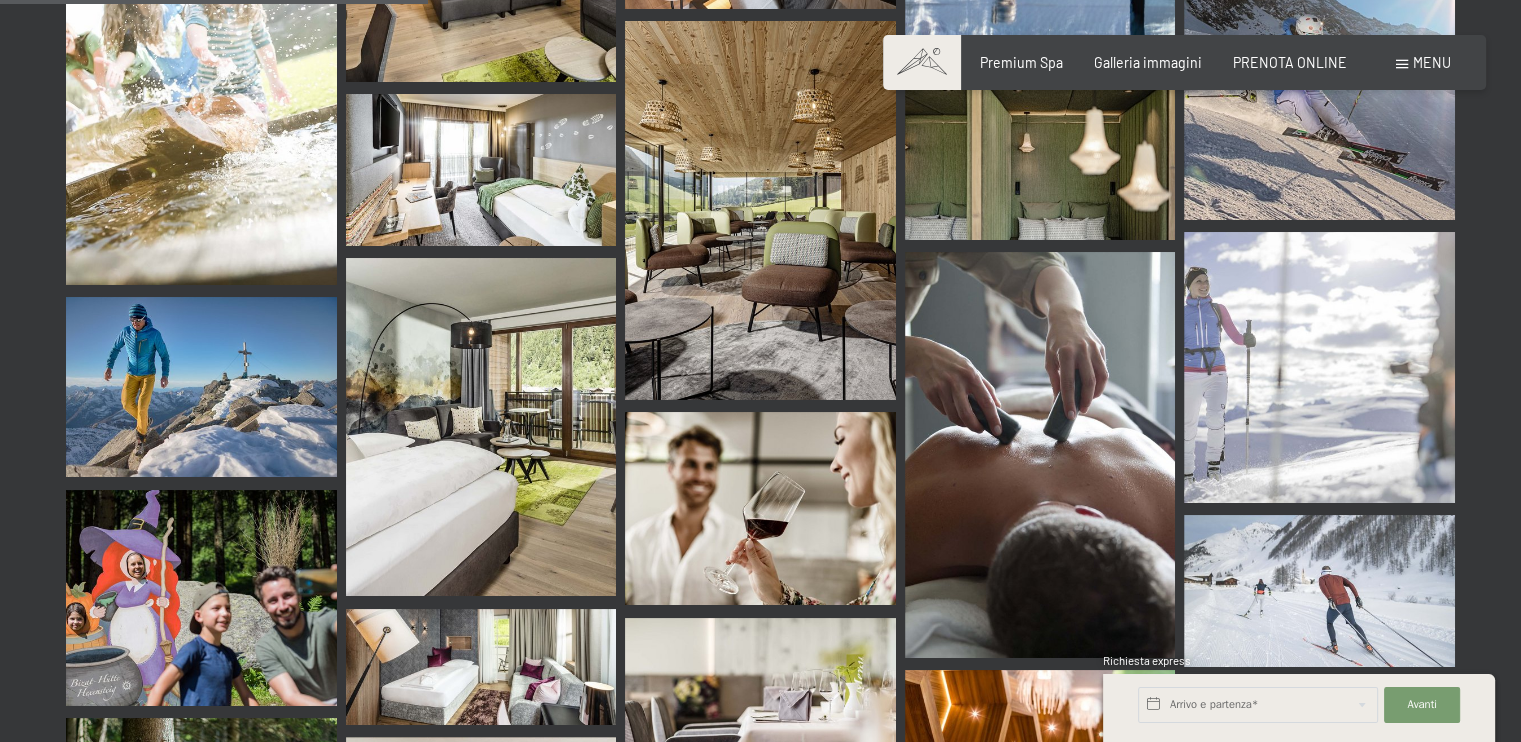 click at bounding box center [481, 427] 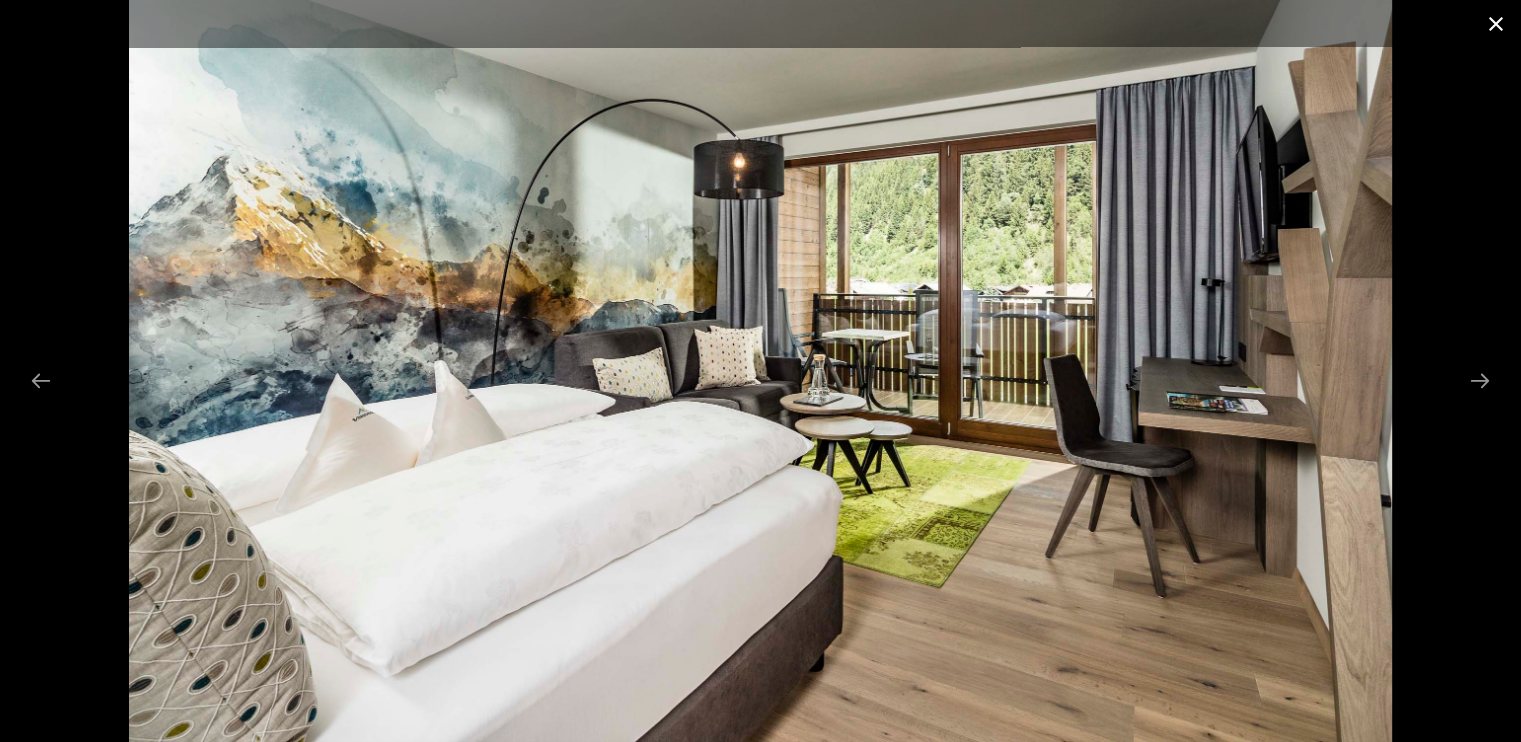 click at bounding box center [1496, 23] 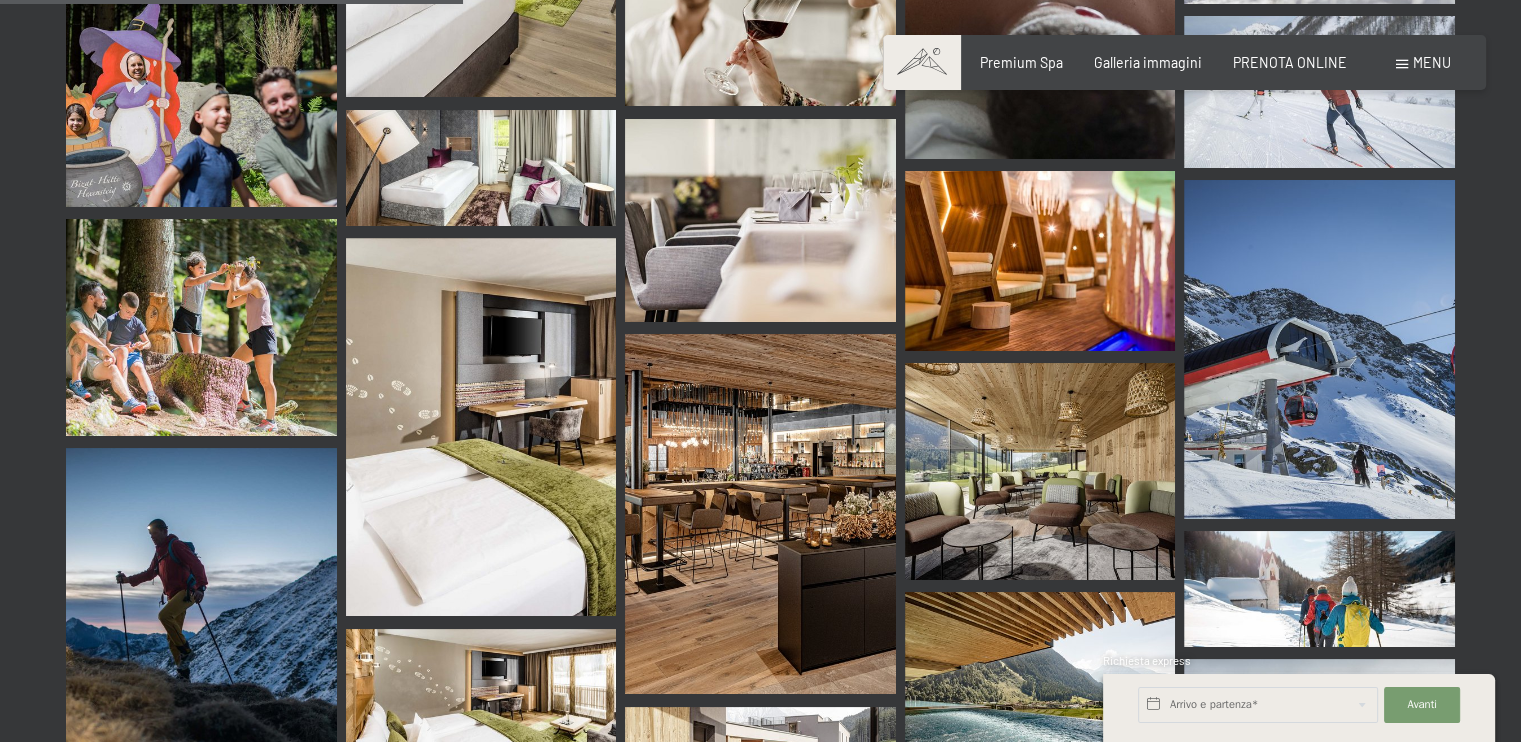 scroll, scrollTop: 6600, scrollLeft: 0, axis: vertical 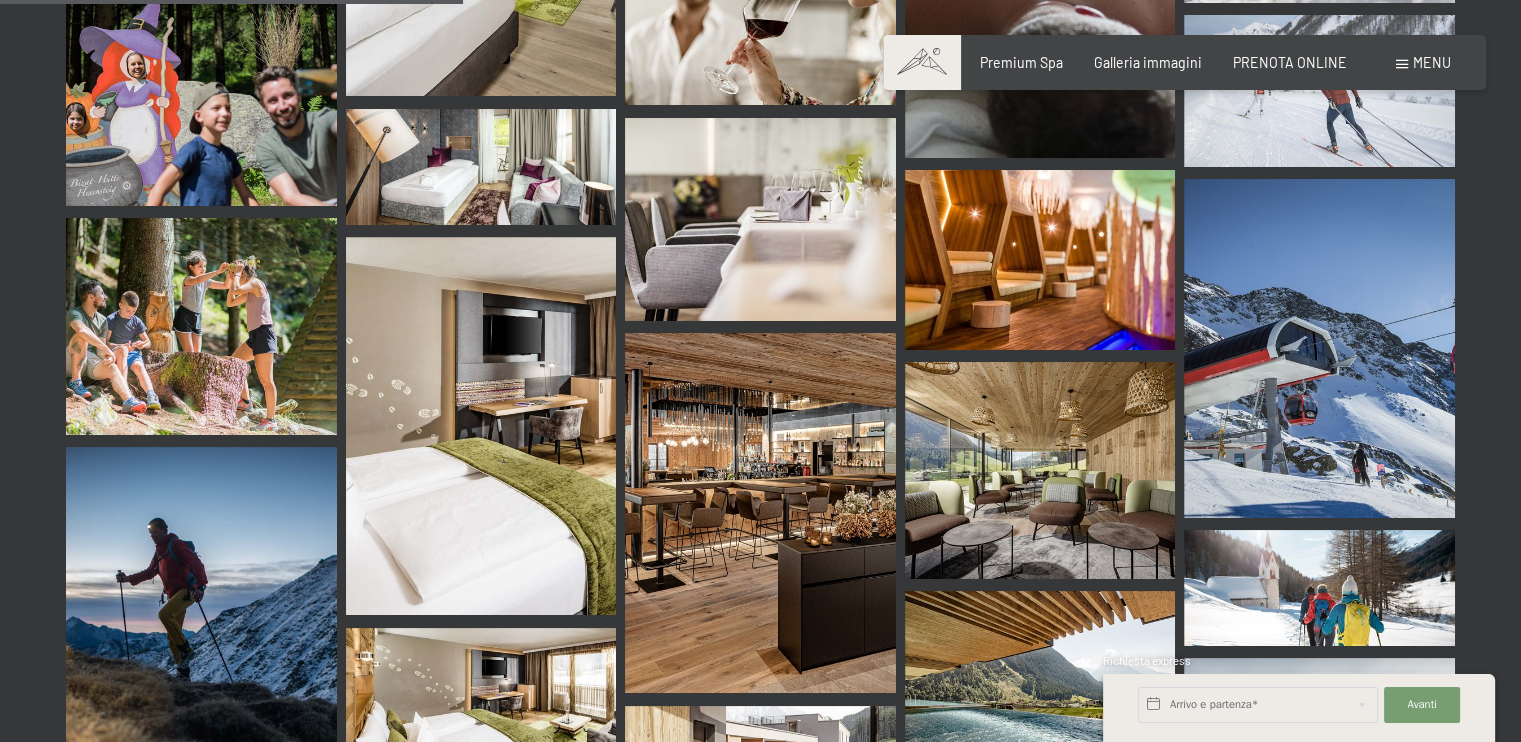 click at bounding box center [760, 513] 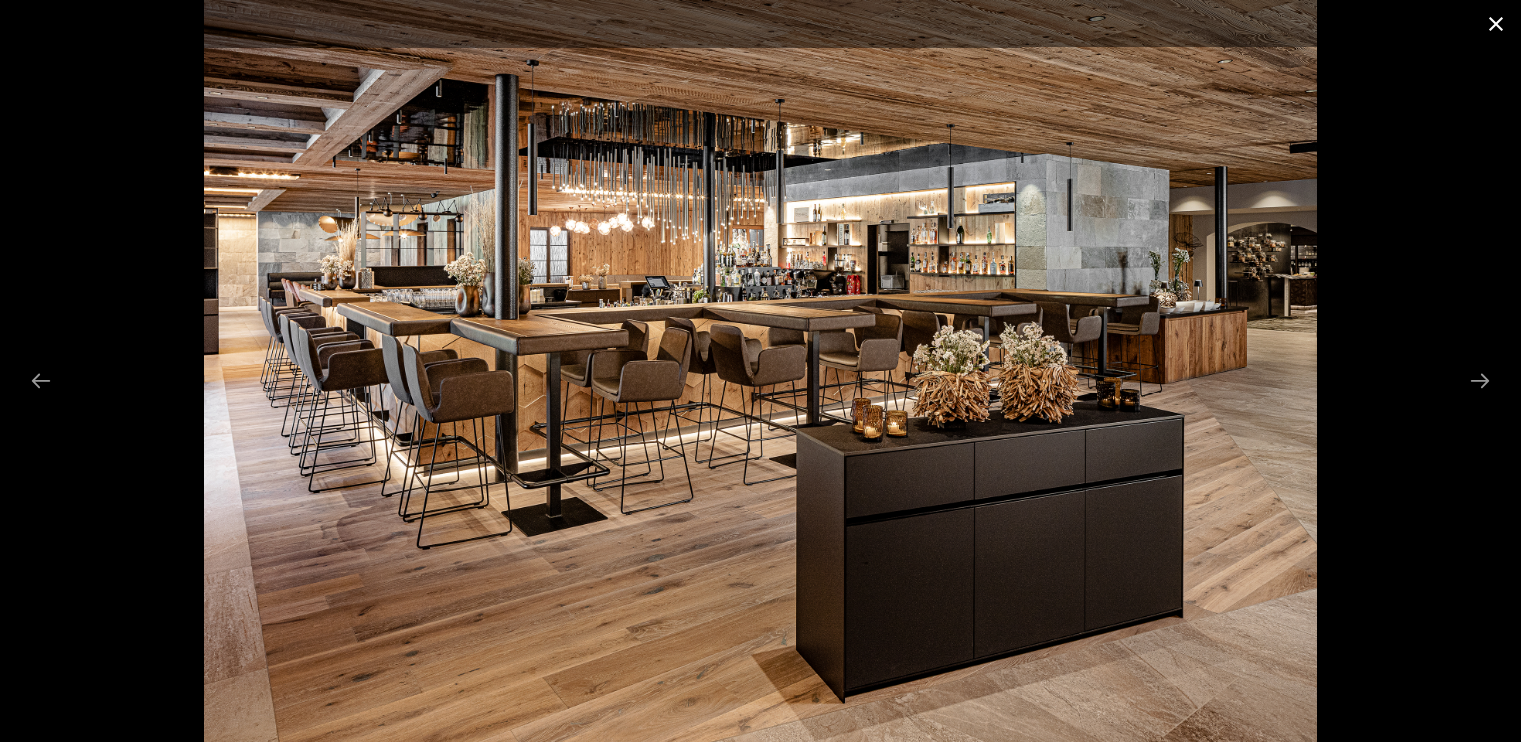 click at bounding box center (1496, 23) 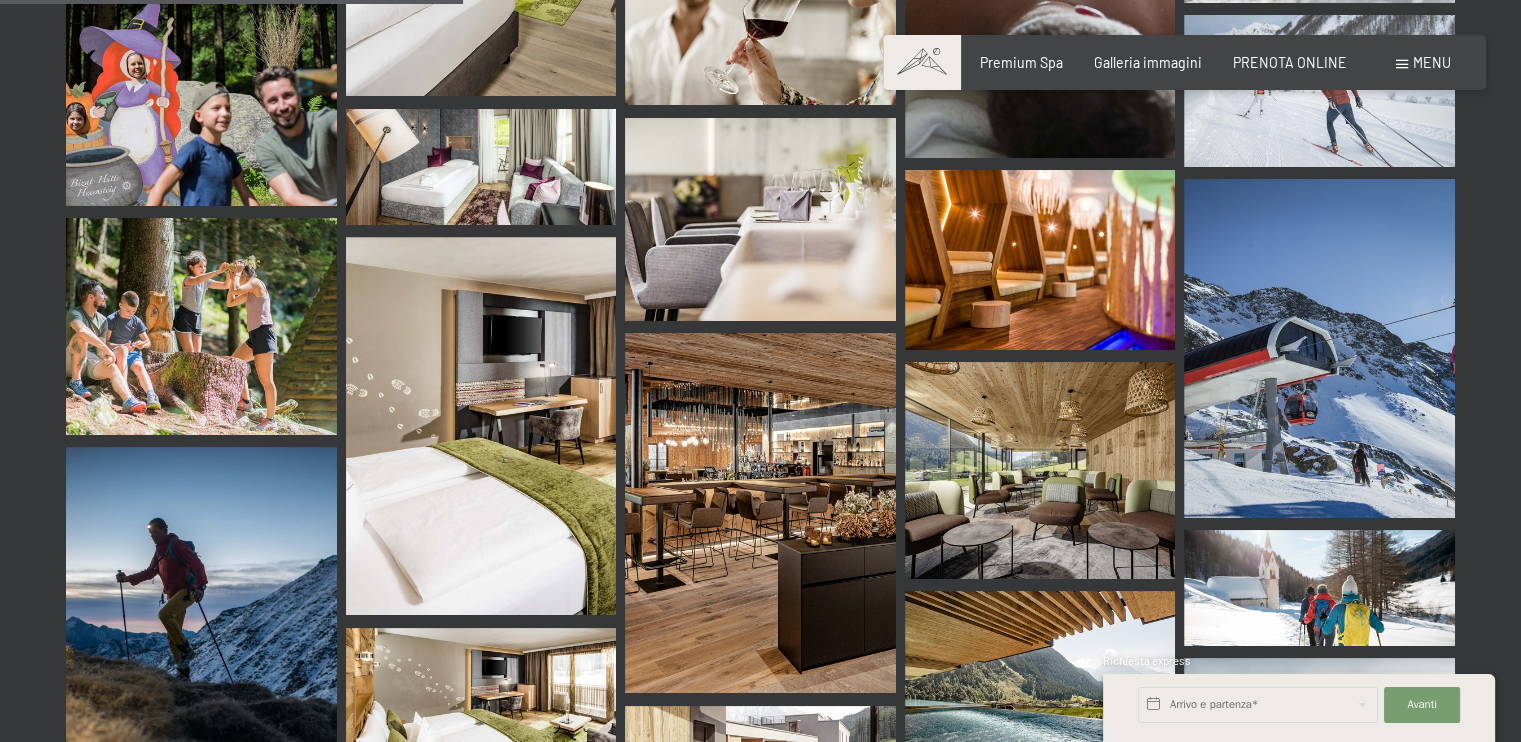 click at bounding box center [1040, 260] 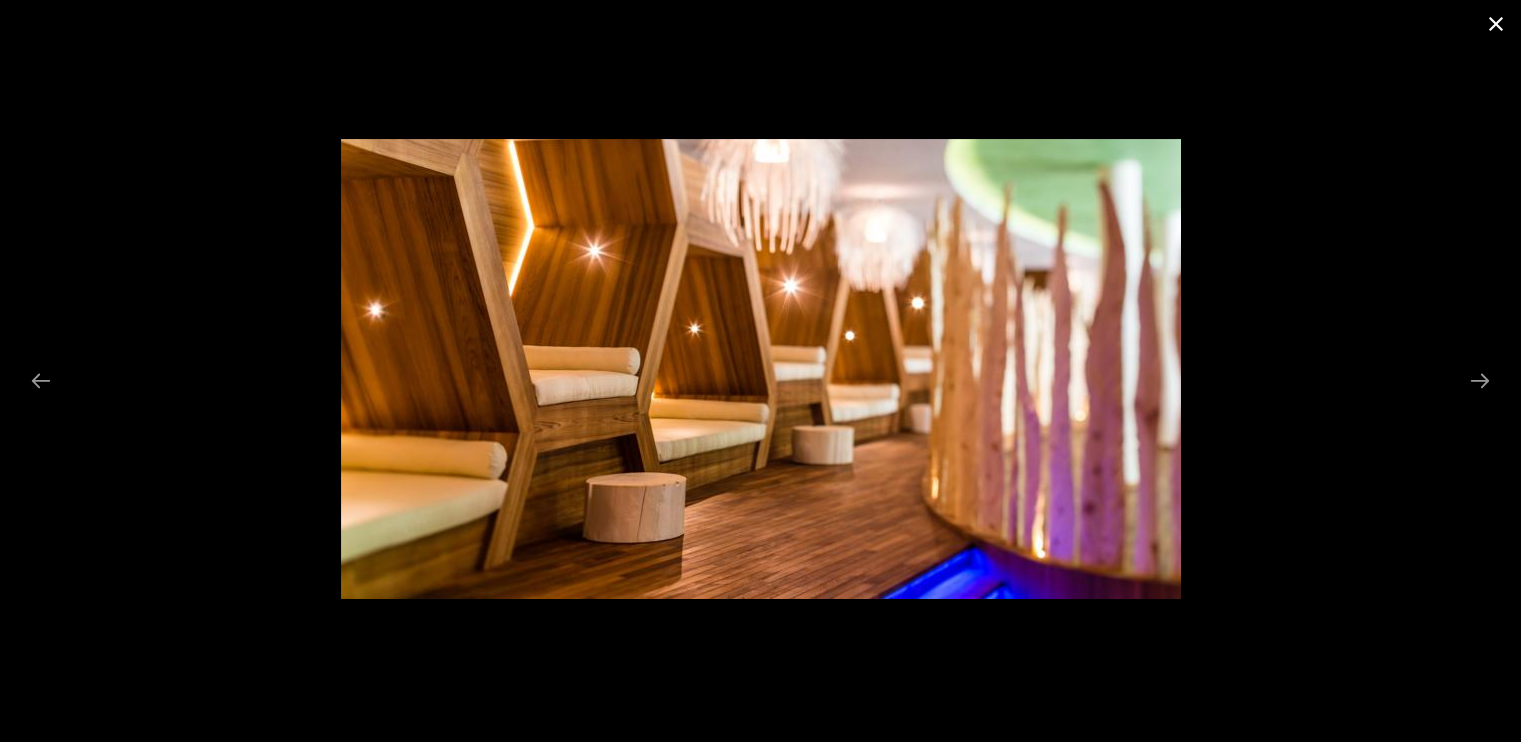click at bounding box center [1496, 23] 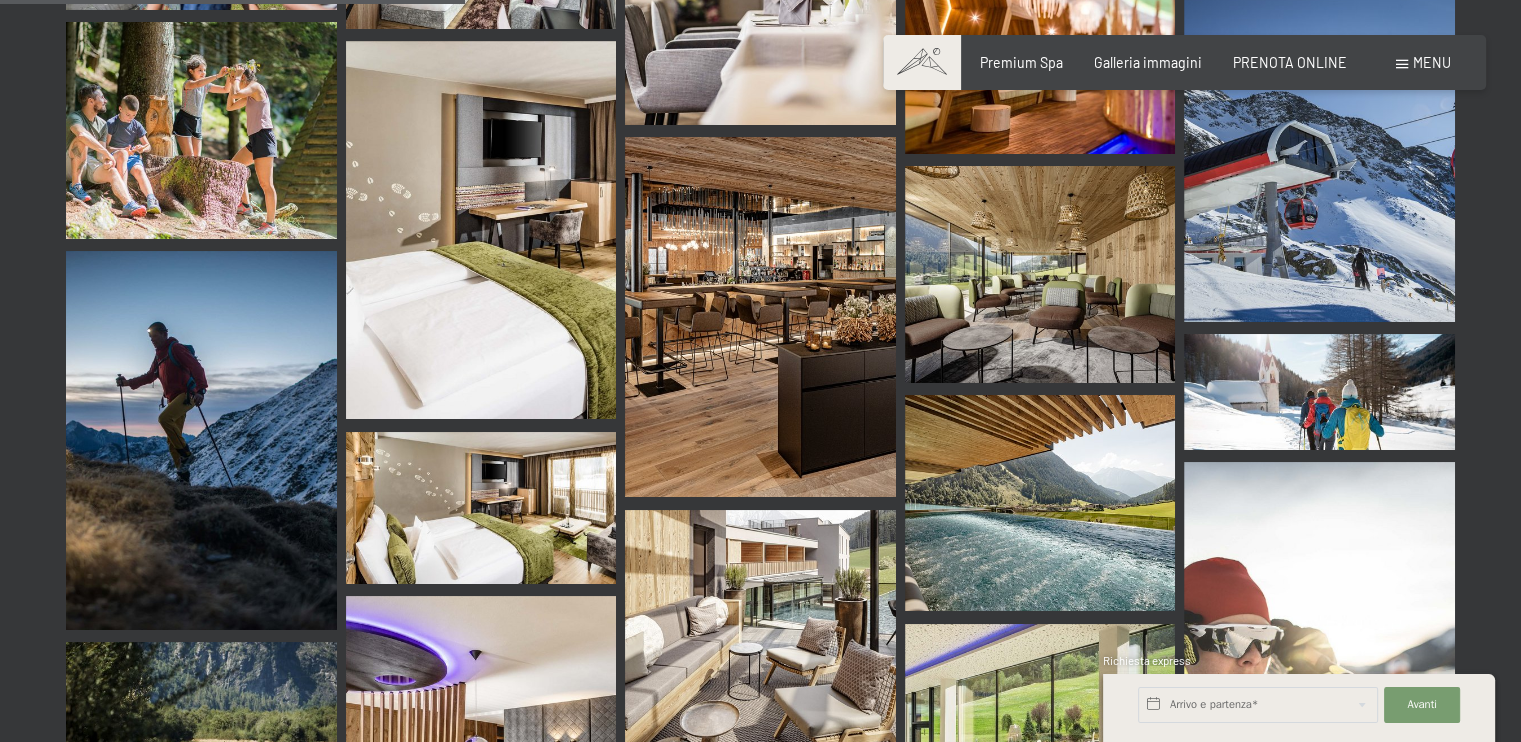 scroll, scrollTop: 6800, scrollLeft: 0, axis: vertical 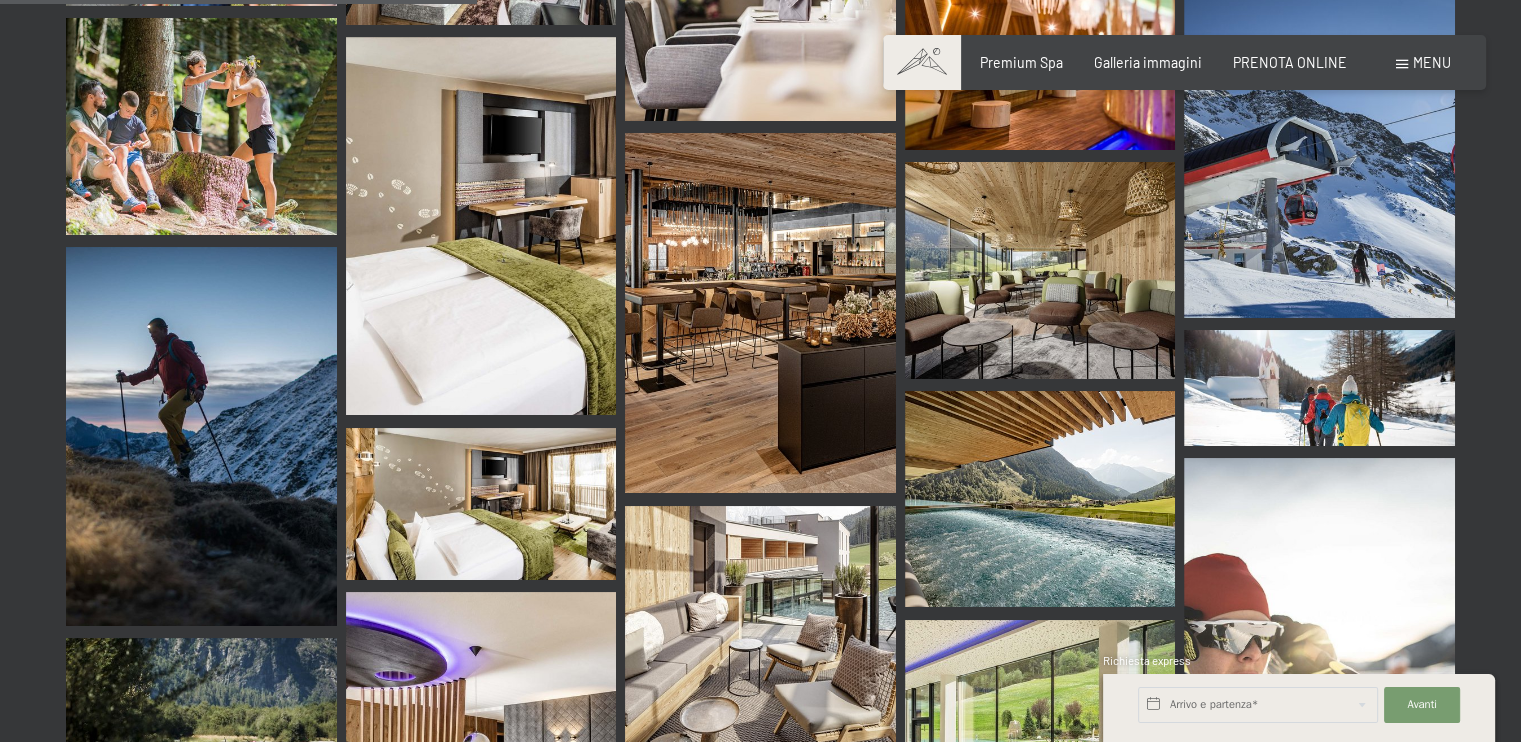 click at bounding box center [1040, 270] 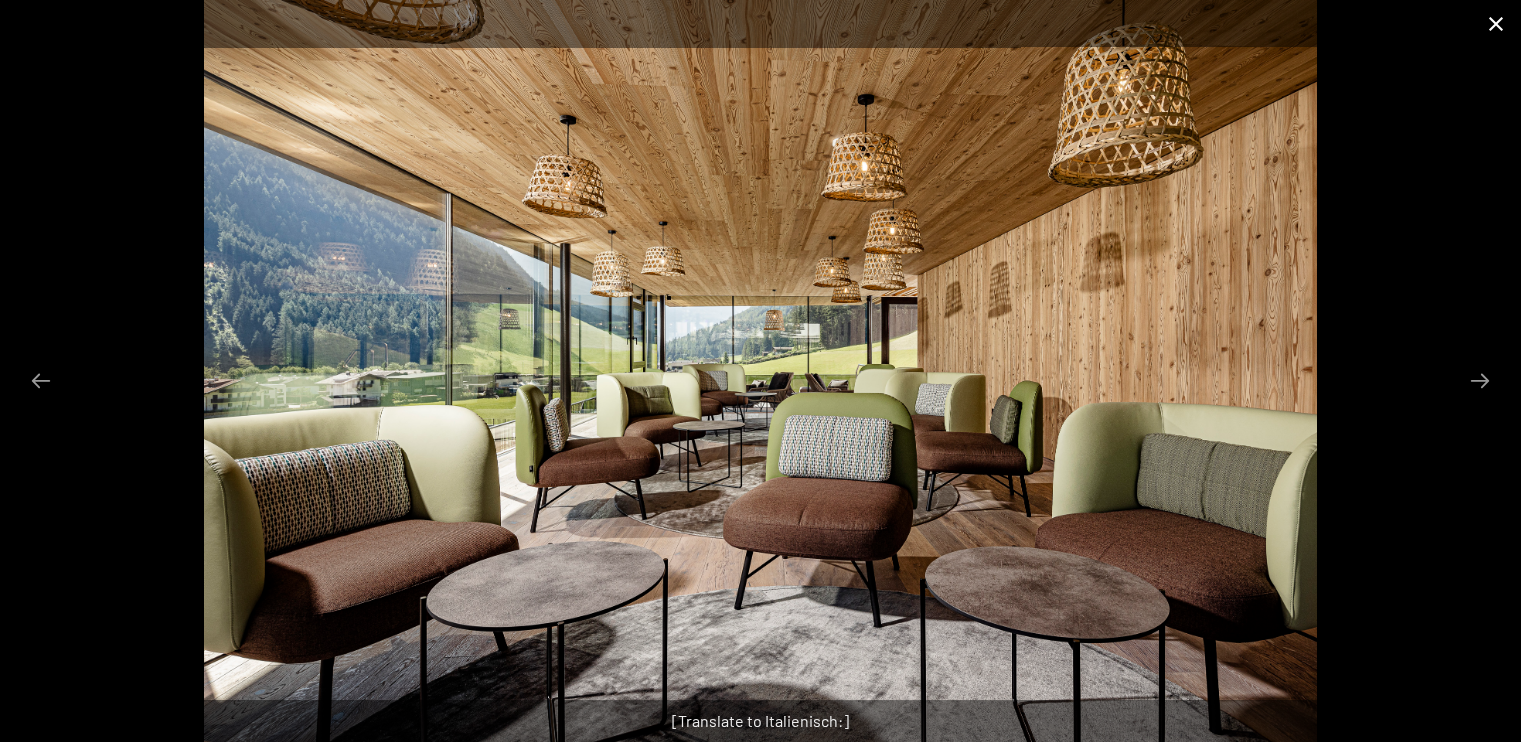 click at bounding box center [1496, 23] 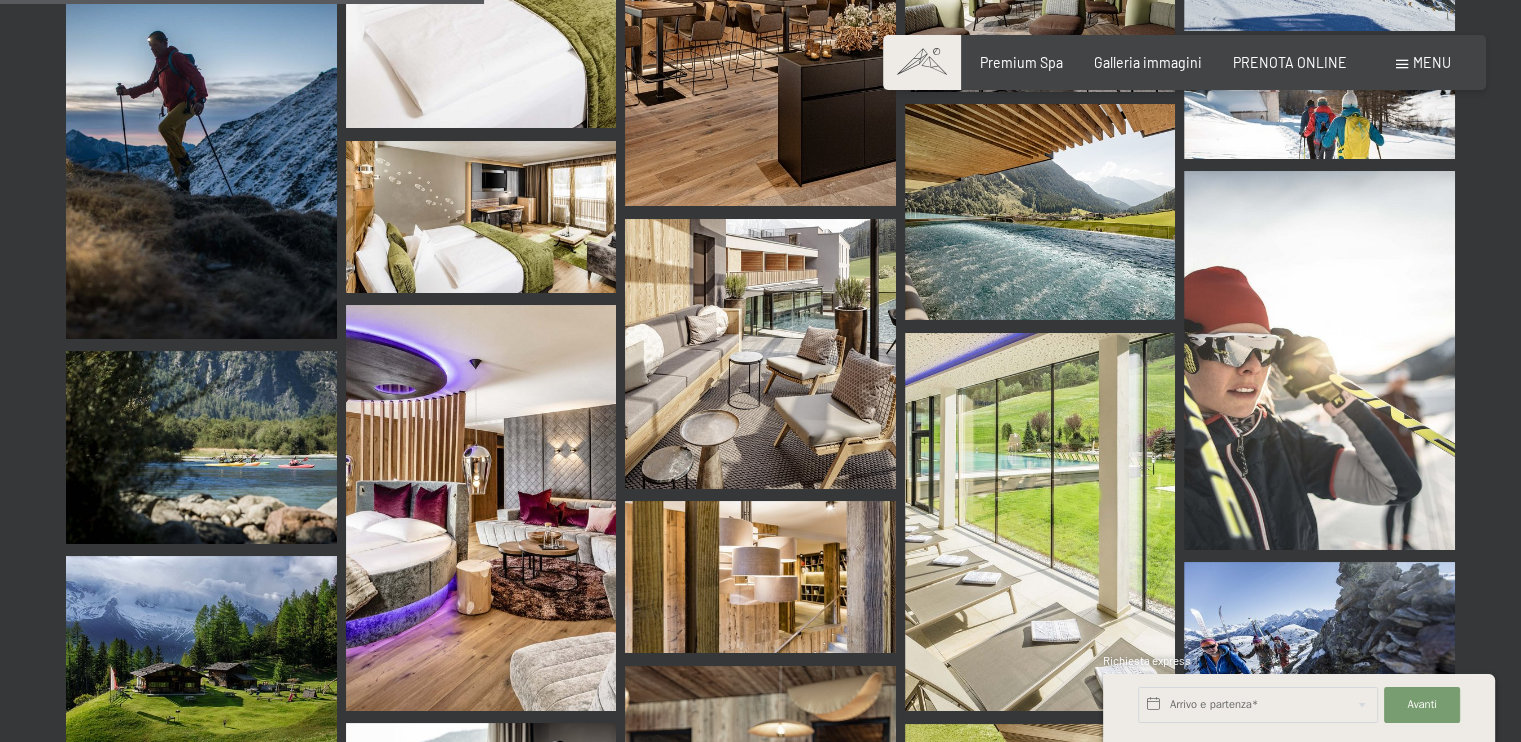 scroll, scrollTop: 7100, scrollLeft: 0, axis: vertical 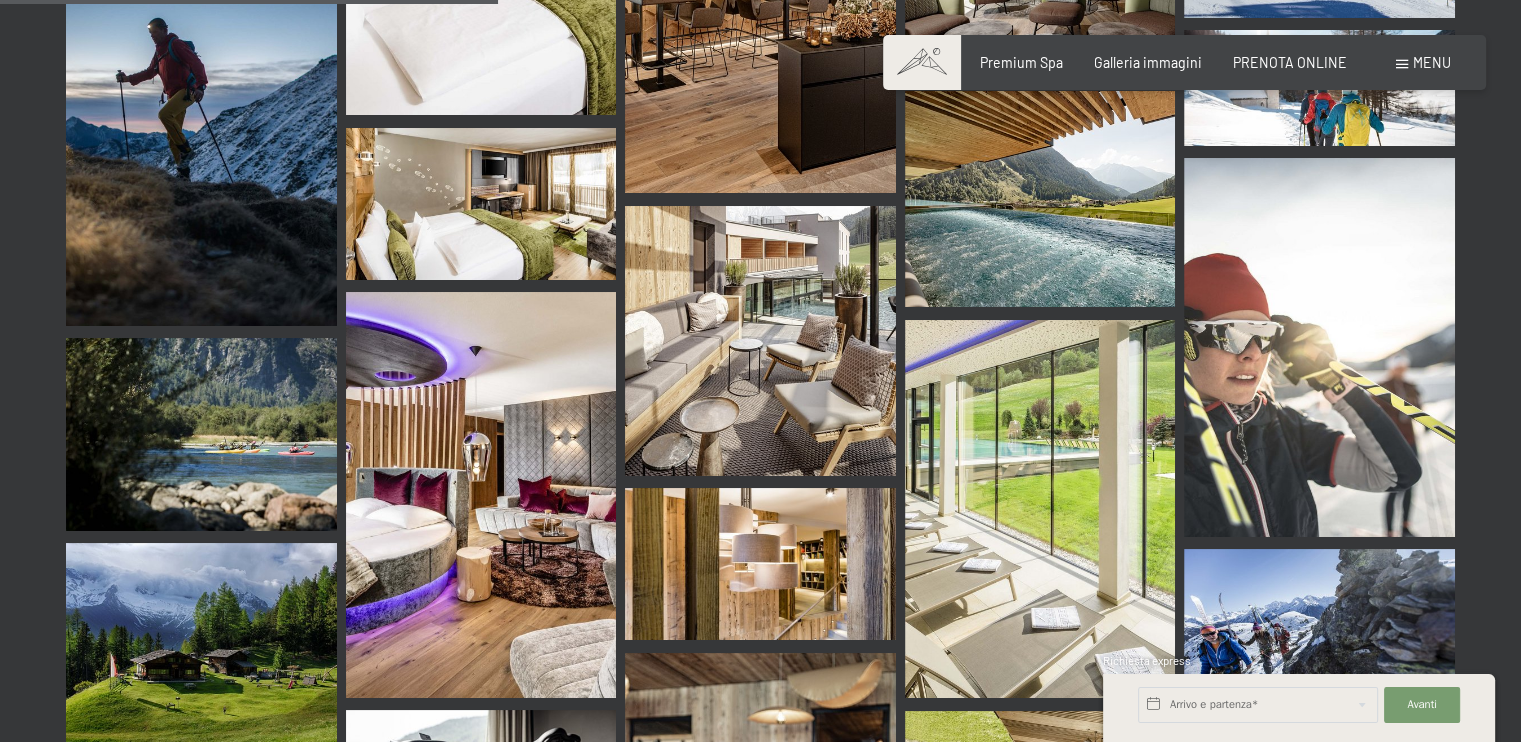 click at bounding box center [760, 341] 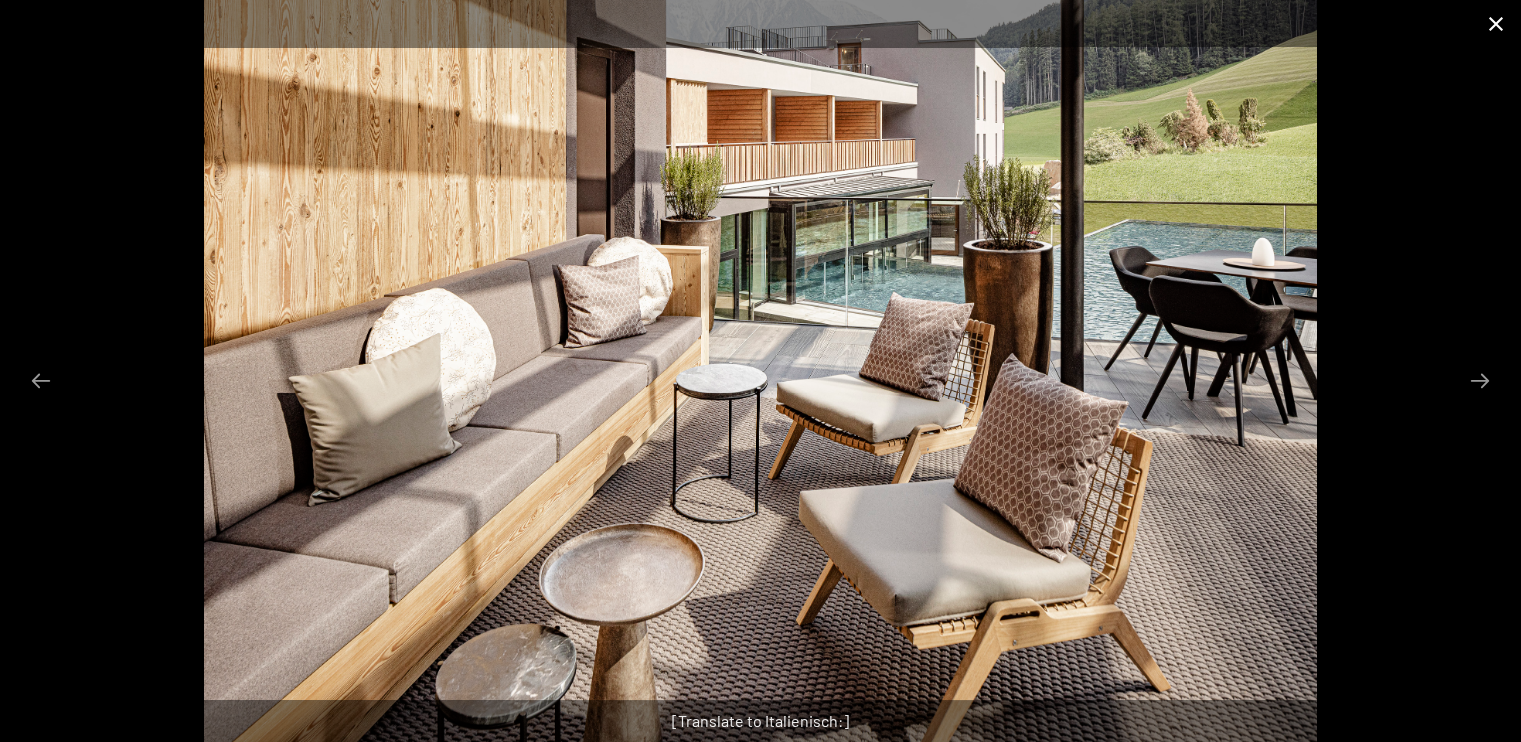 click at bounding box center (1496, 23) 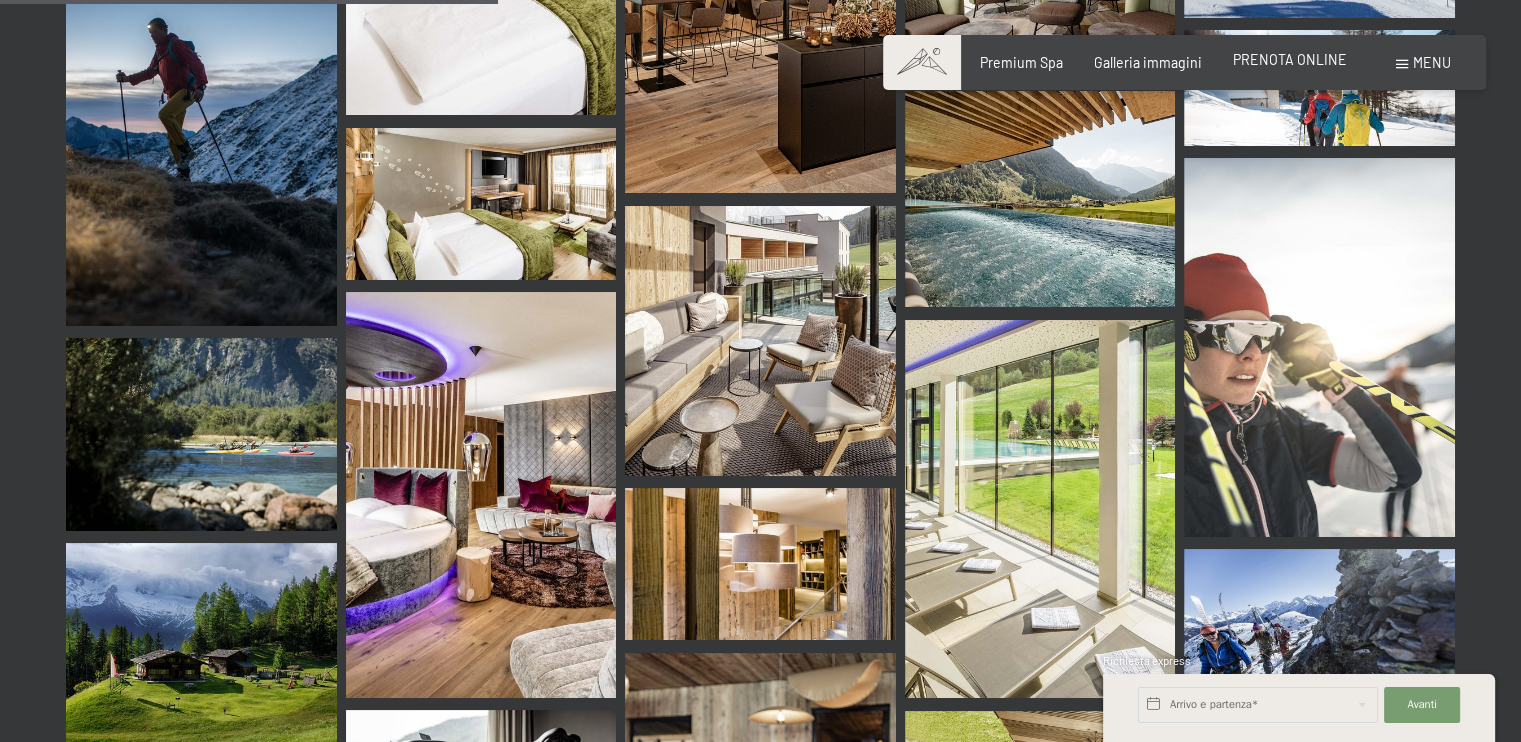 click on "PRENOTA ONLINE" at bounding box center [1290, 59] 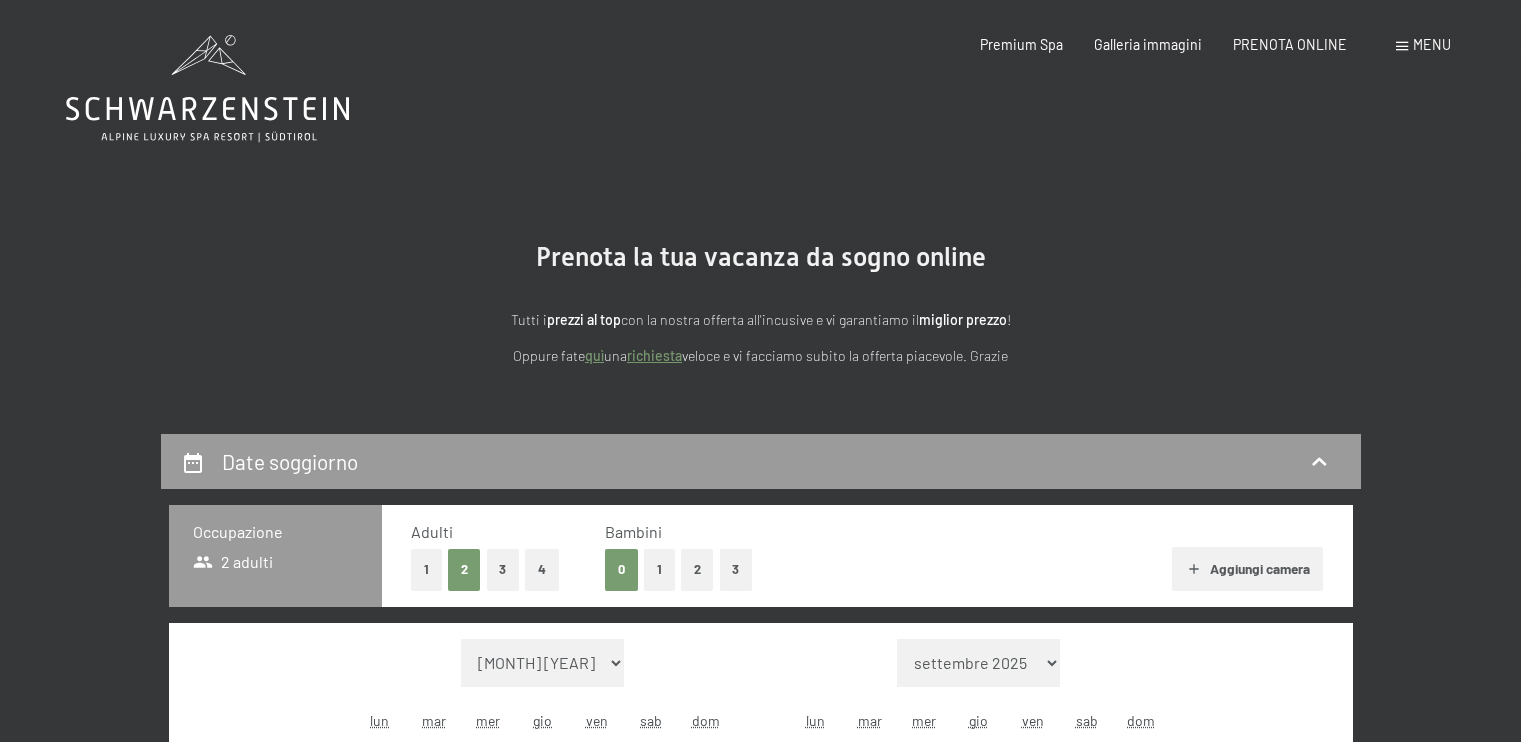 scroll, scrollTop: 0, scrollLeft: 0, axis: both 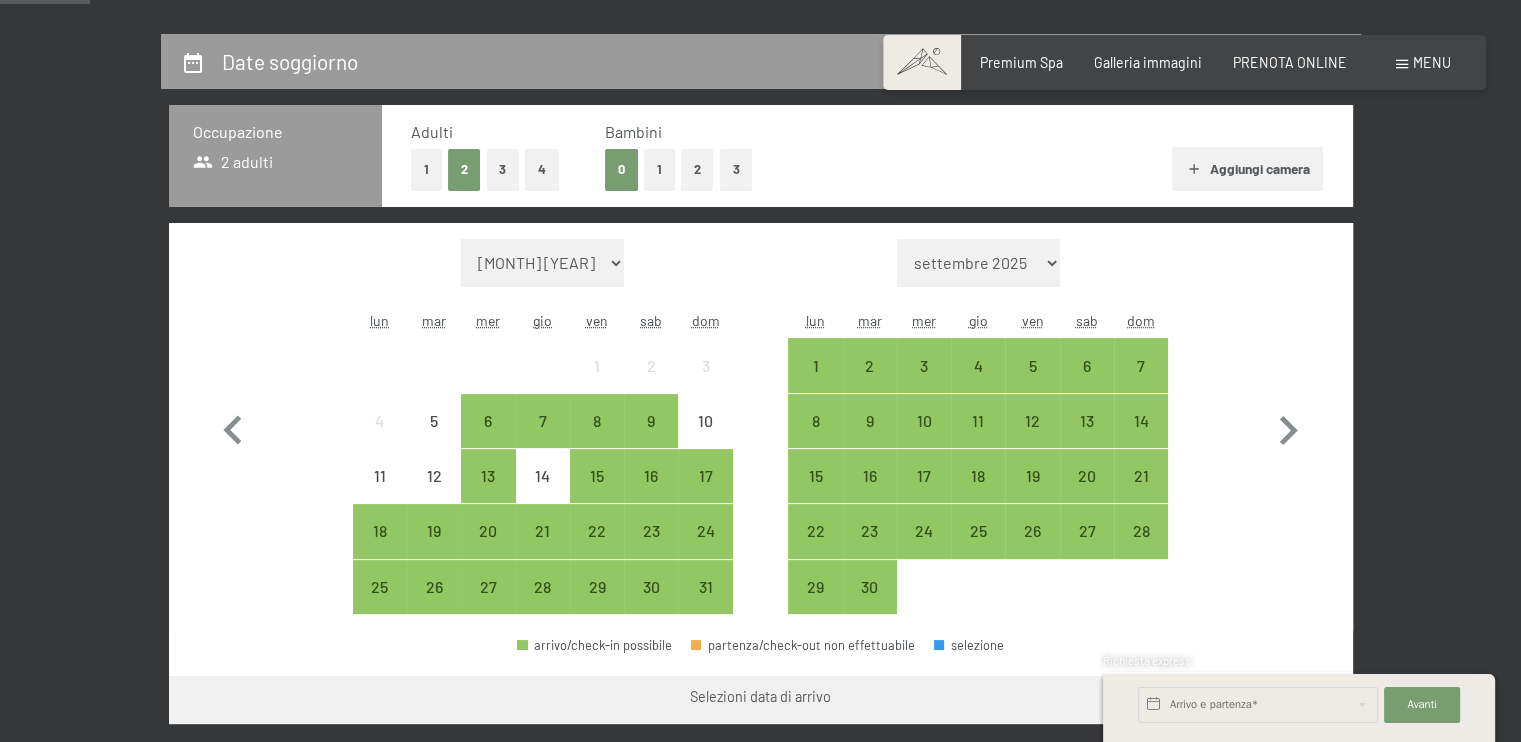 click on "3" at bounding box center (503, 169) 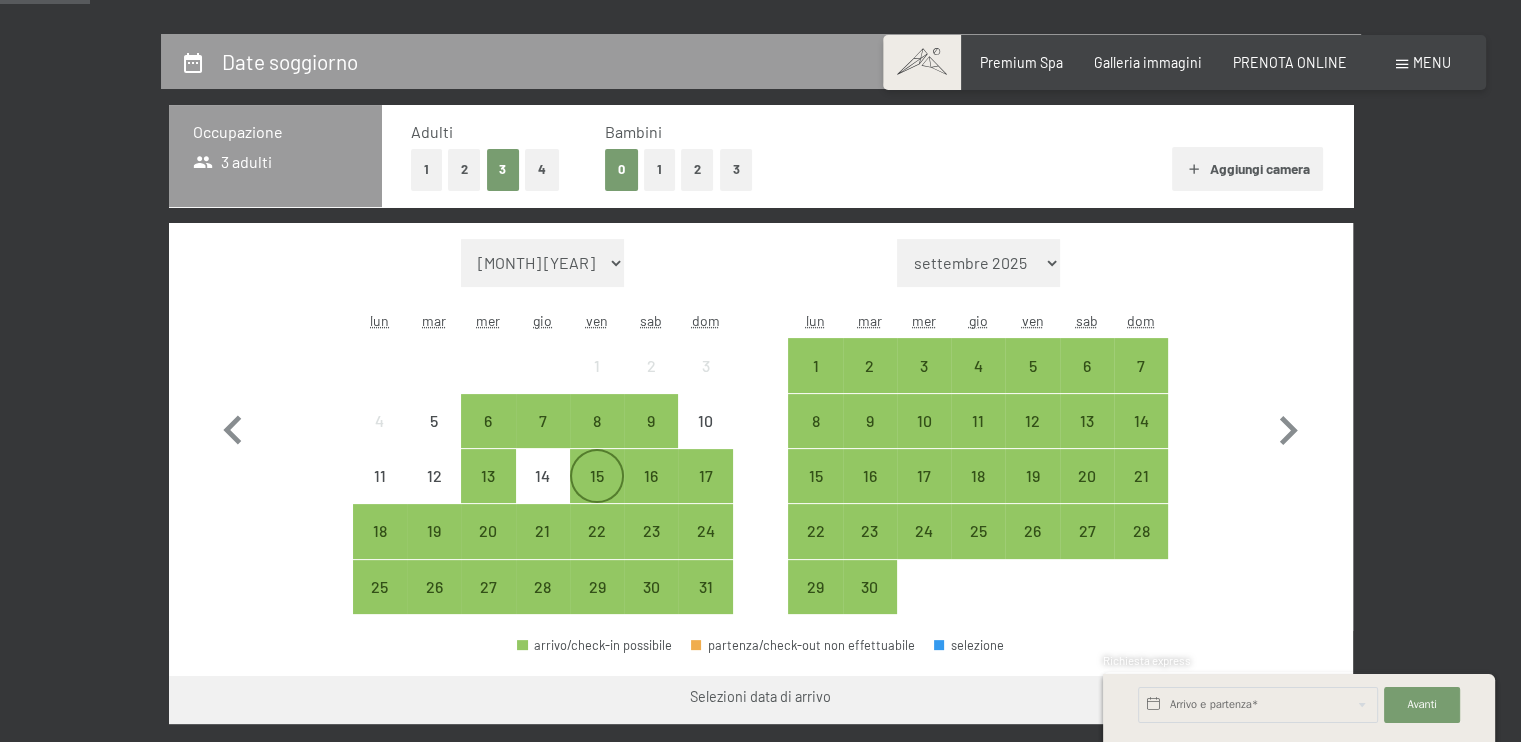click on "15" at bounding box center (597, 493) 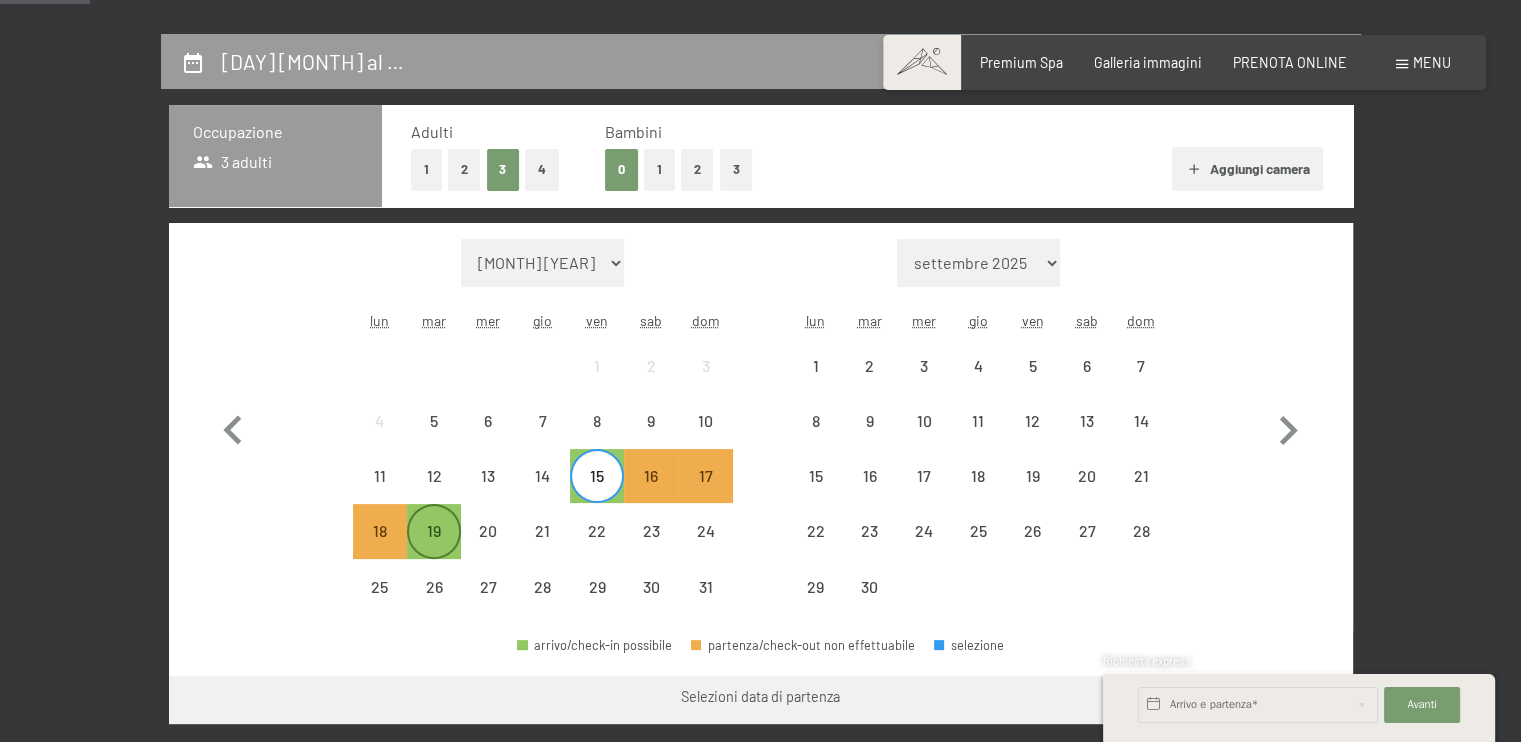 click on "19" at bounding box center (434, 548) 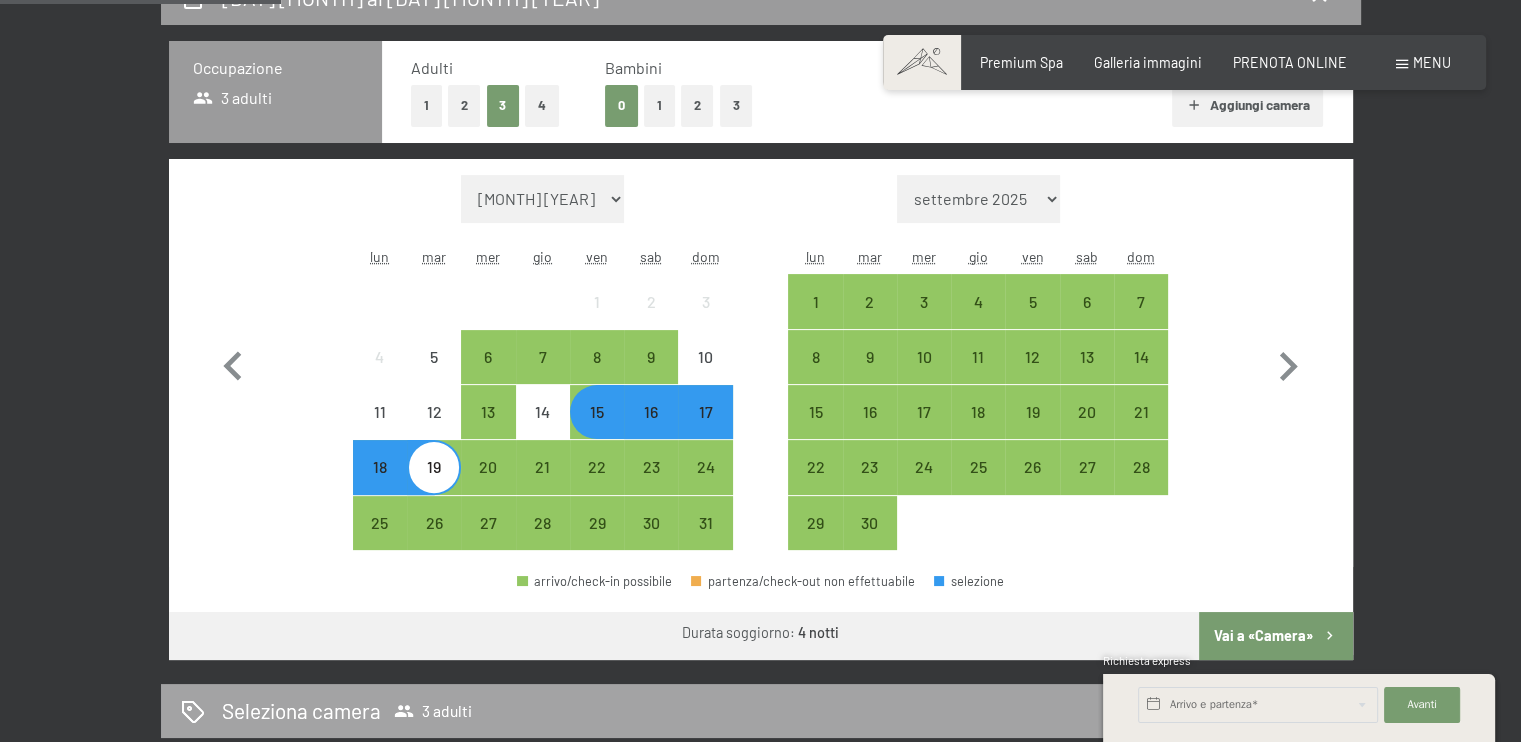 scroll, scrollTop: 500, scrollLeft: 0, axis: vertical 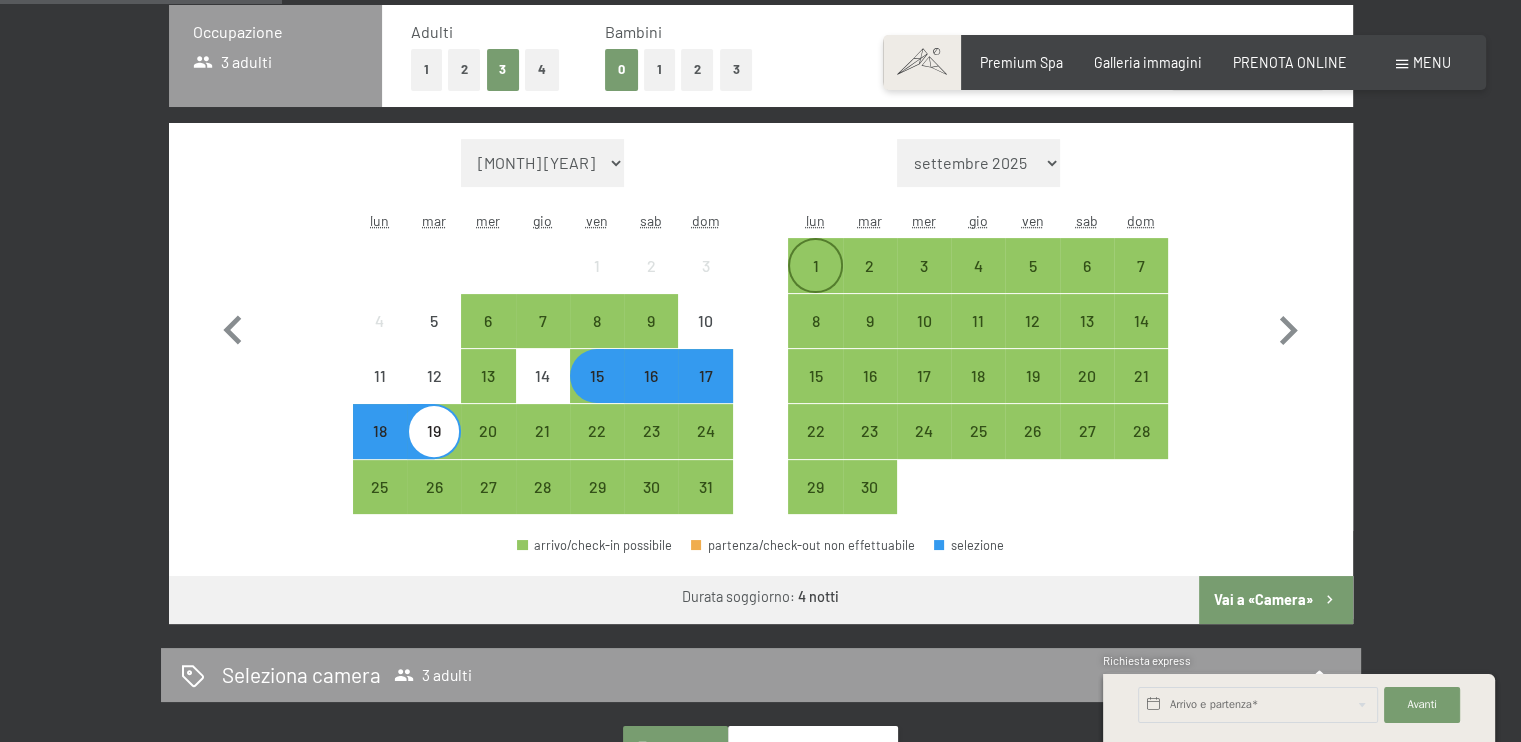 click on "1" at bounding box center (815, 283) 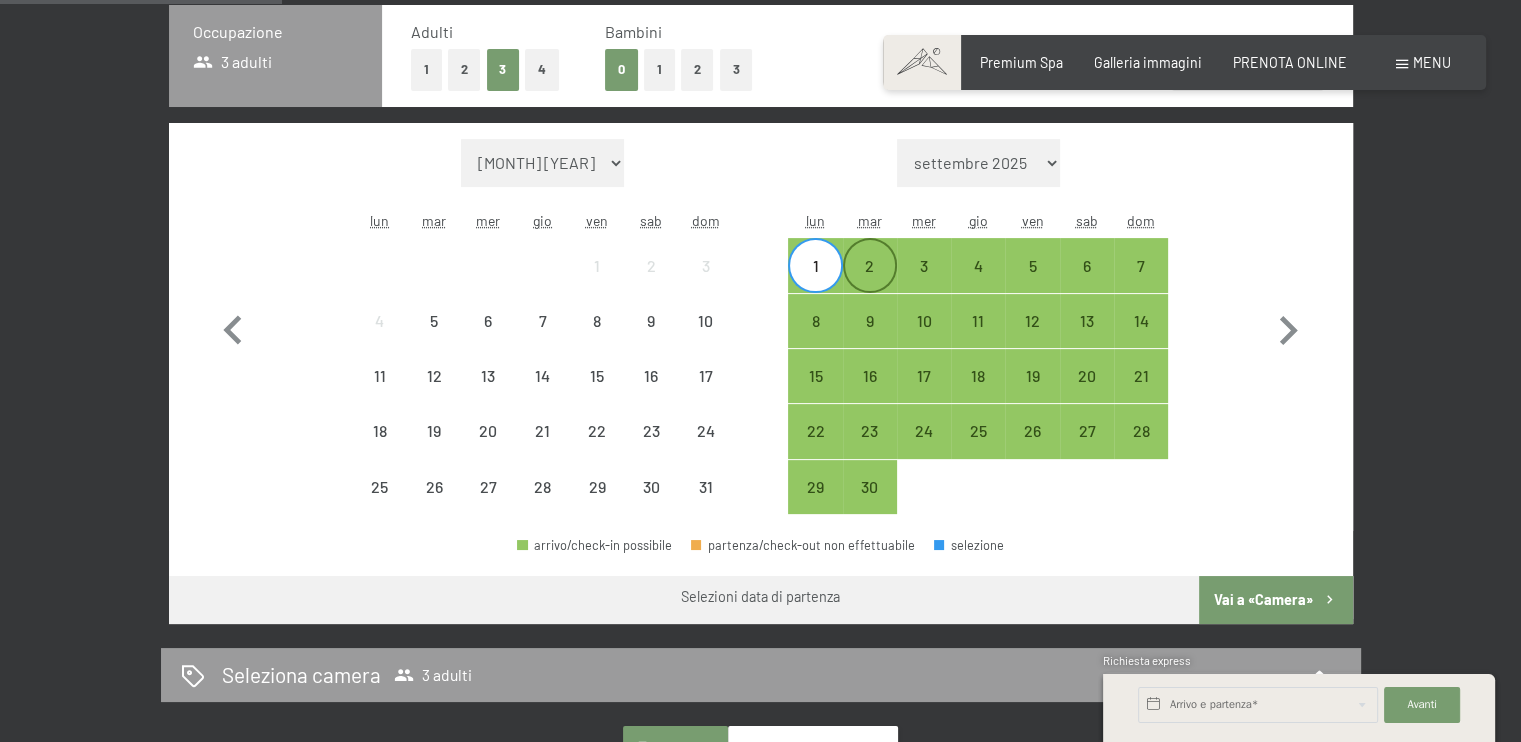 click on "2" at bounding box center [870, 283] 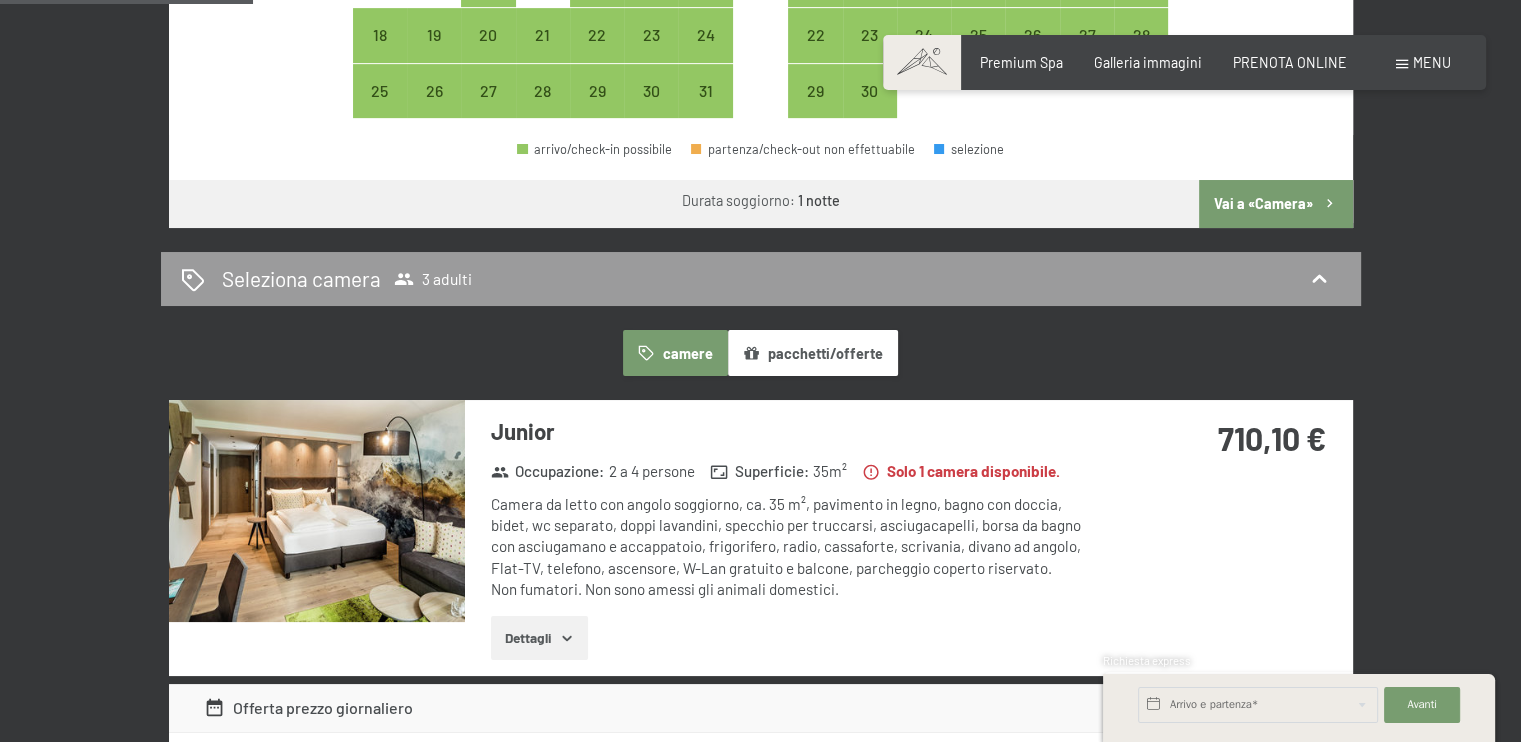 scroll, scrollTop: 900, scrollLeft: 0, axis: vertical 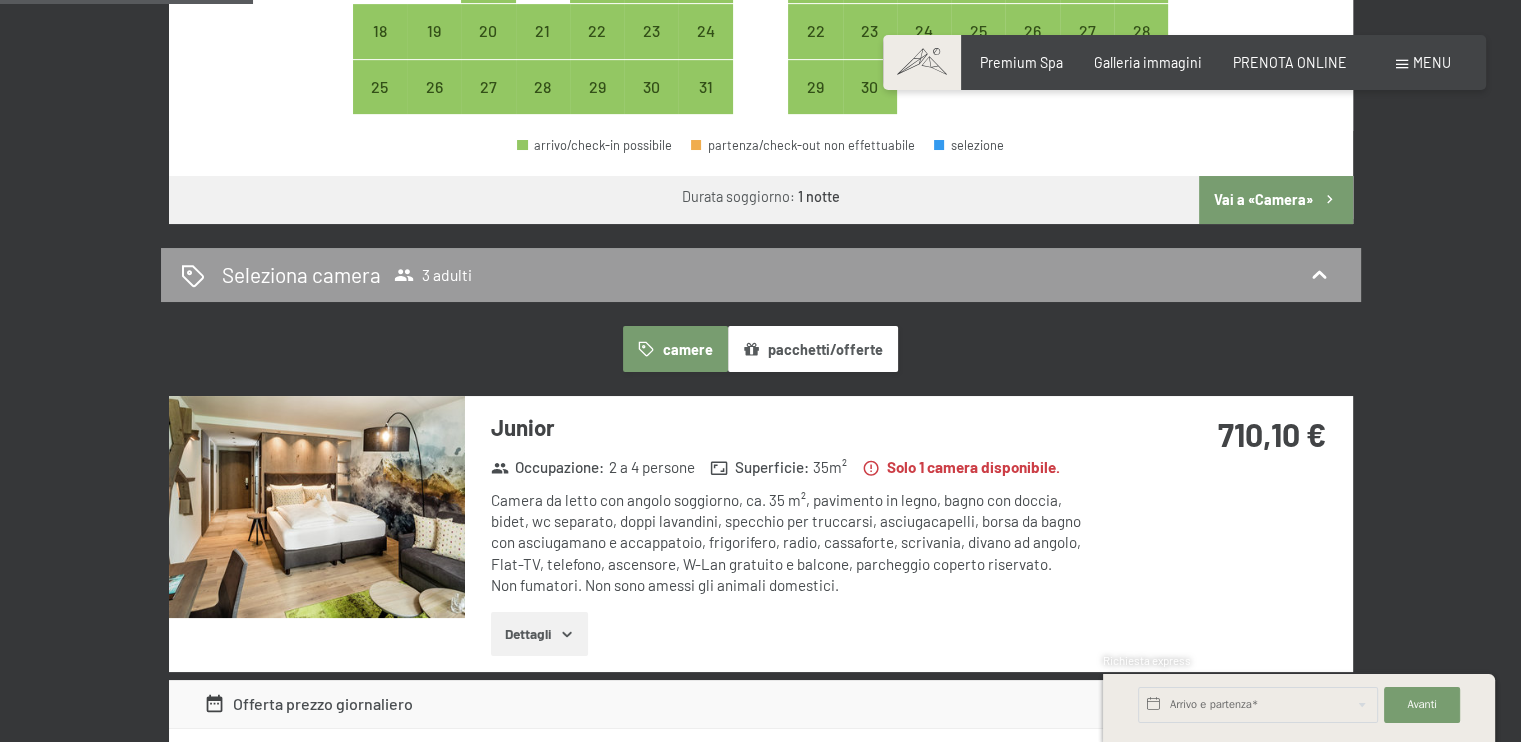 click on "Dettagli" at bounding box center [539, 634] 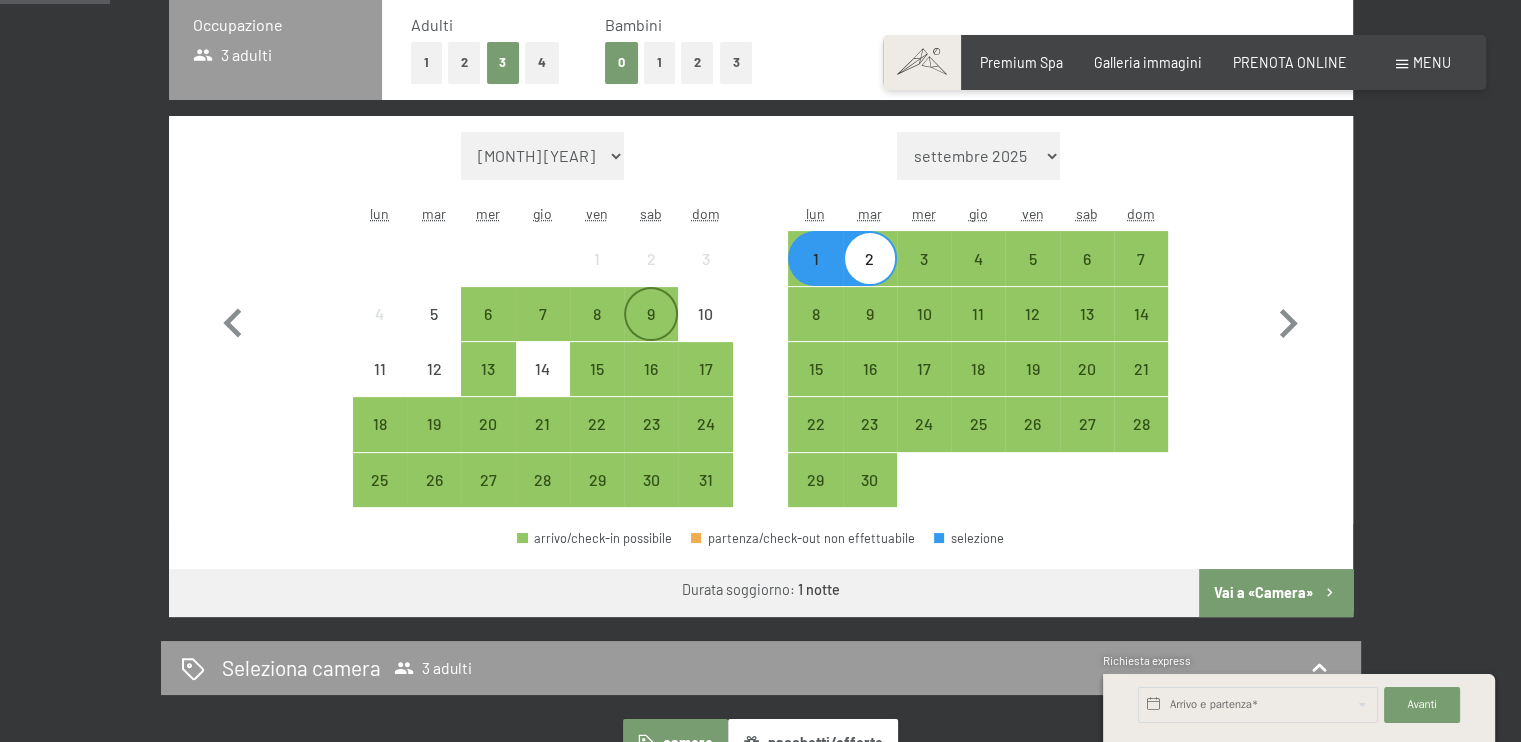 scroll, scrollTop: 300, scrollLeft: 0, axis: vertical 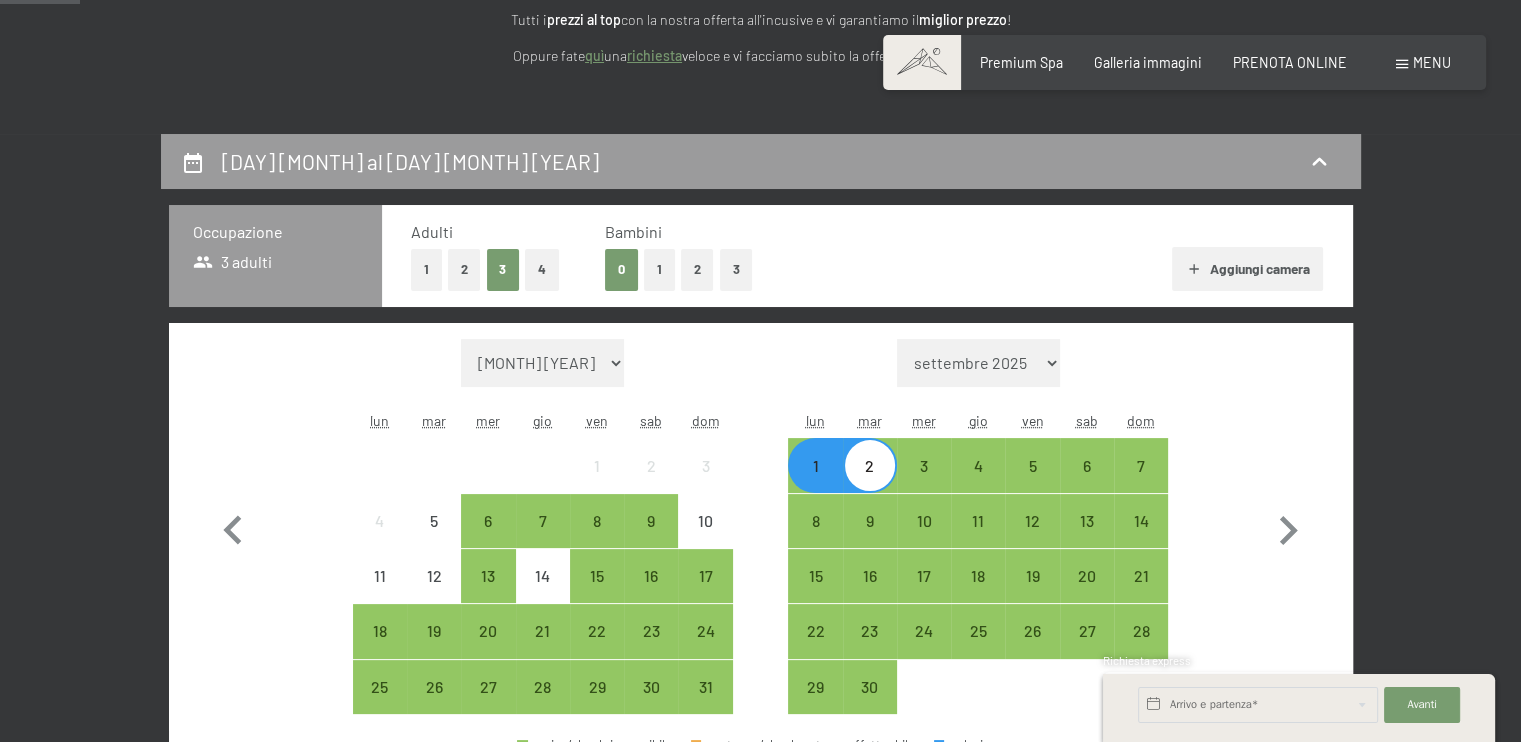 click on "1" at bounding box center (815, 483) 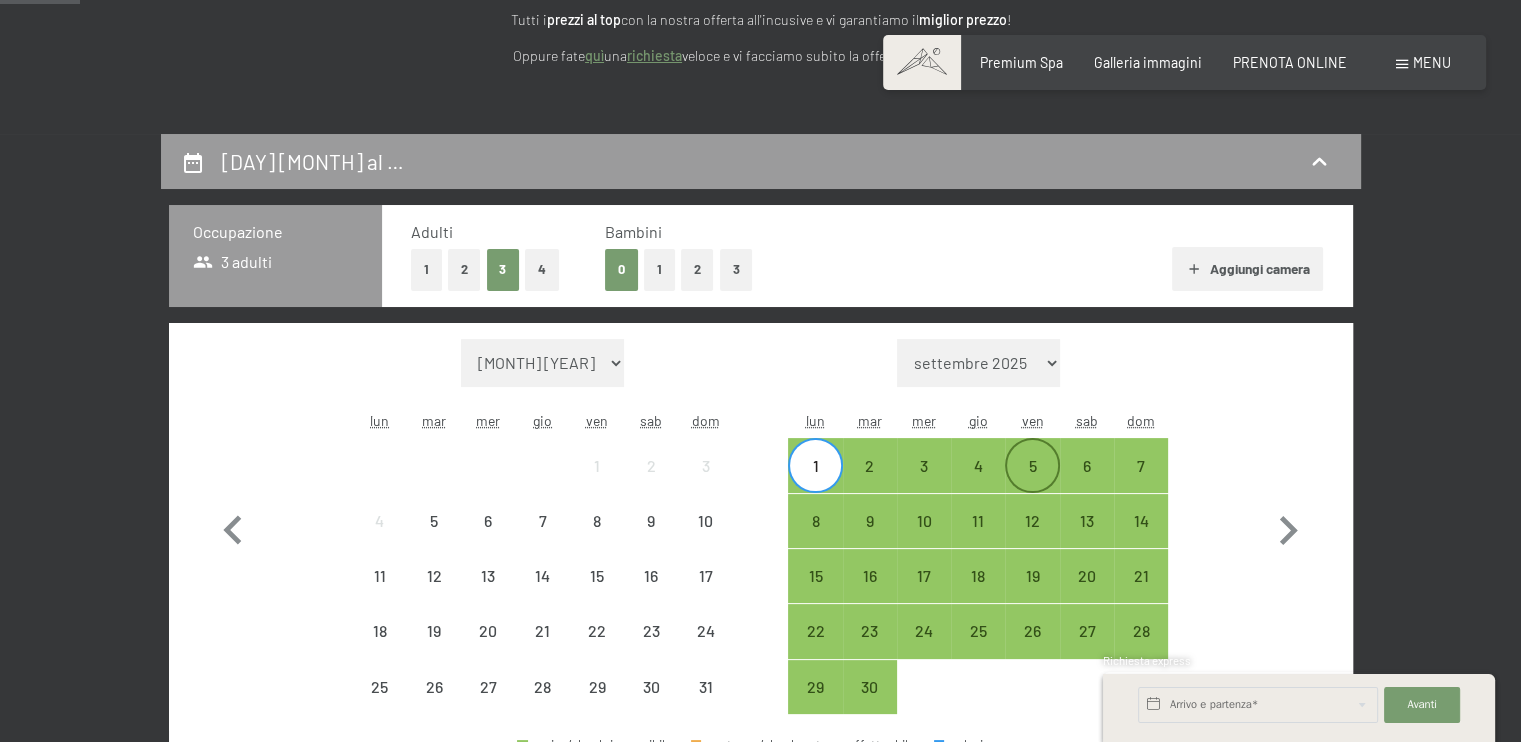 click on "5" at bounding box center (1032, 483) 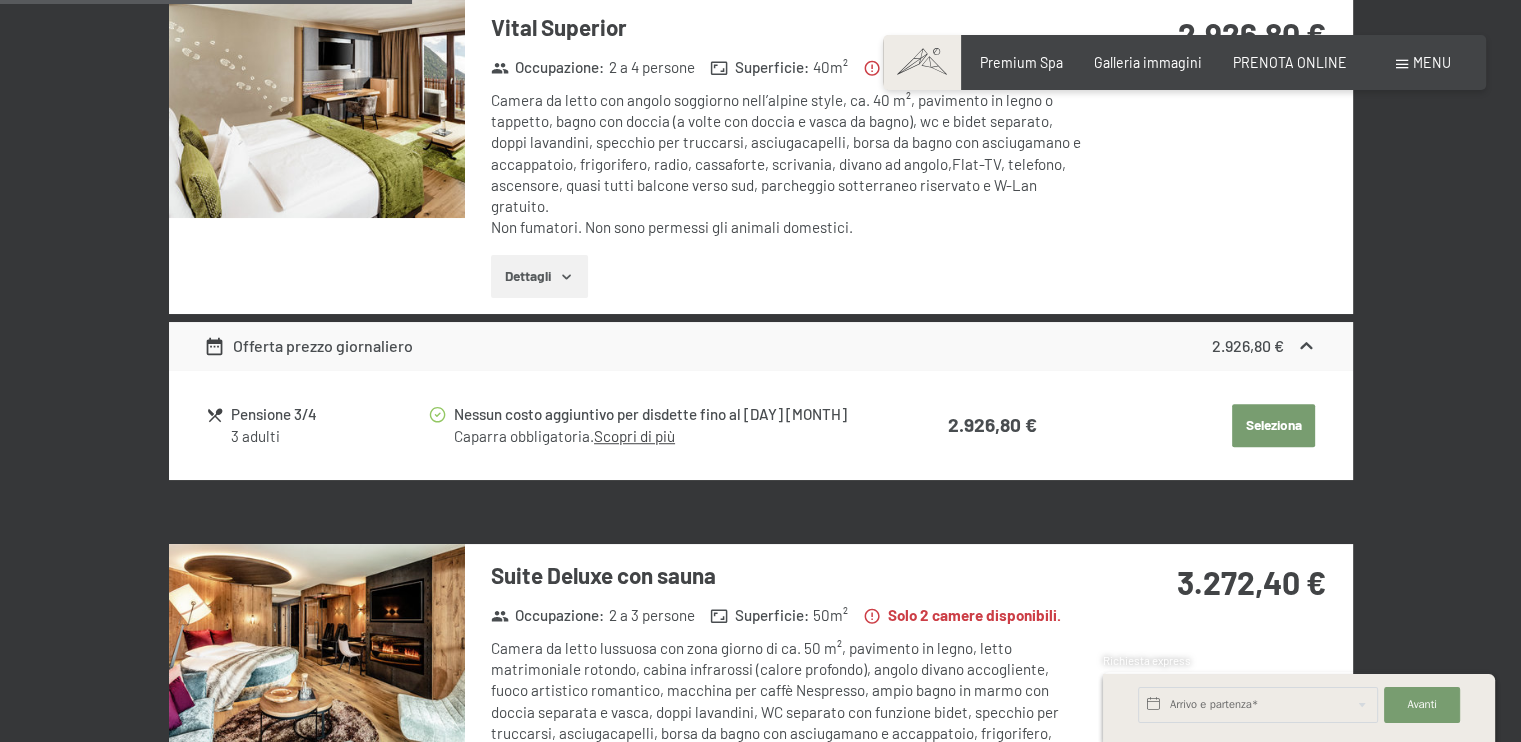 scroll, scrollTop: 1600, scrollLeft: 0, axis: vertical 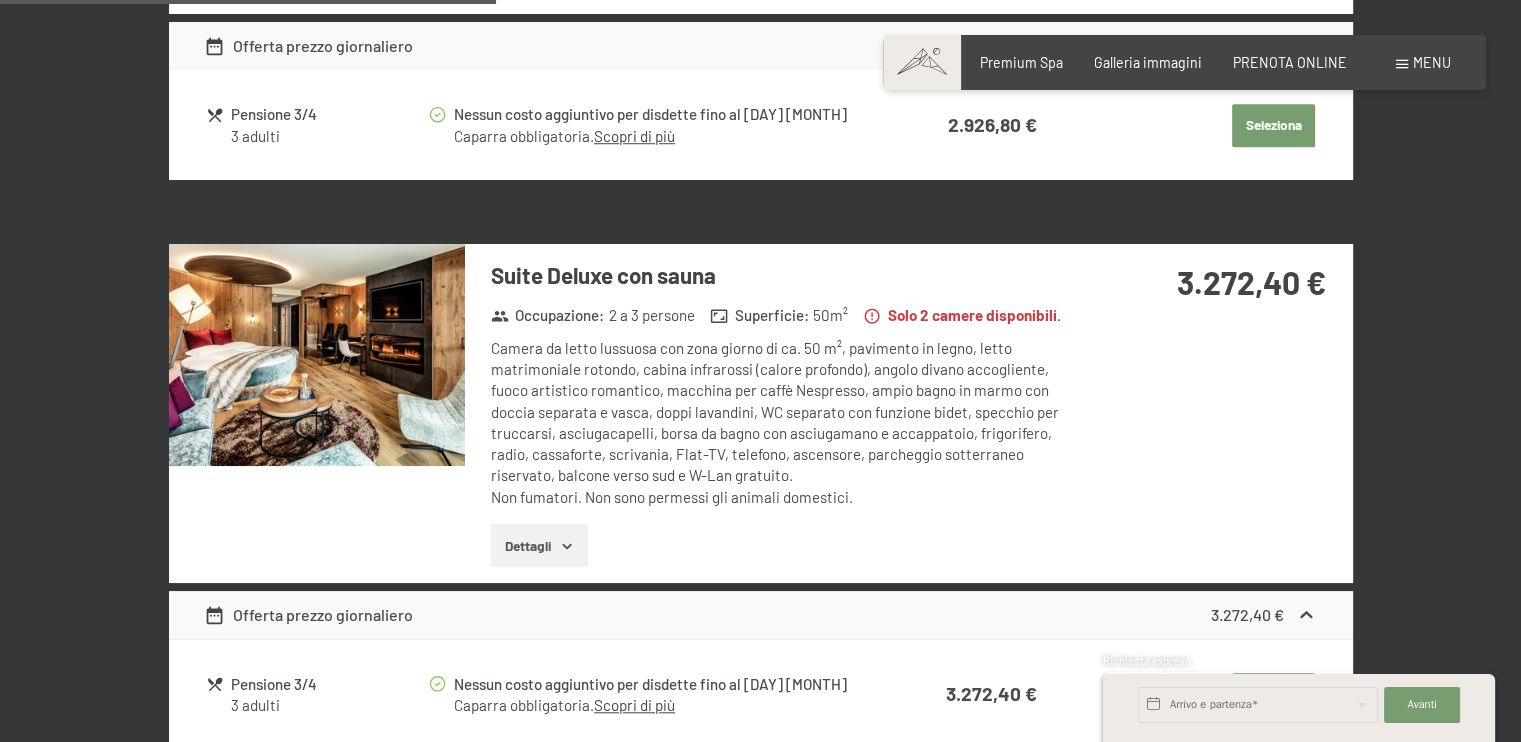 click at bounding box center (317, 355) 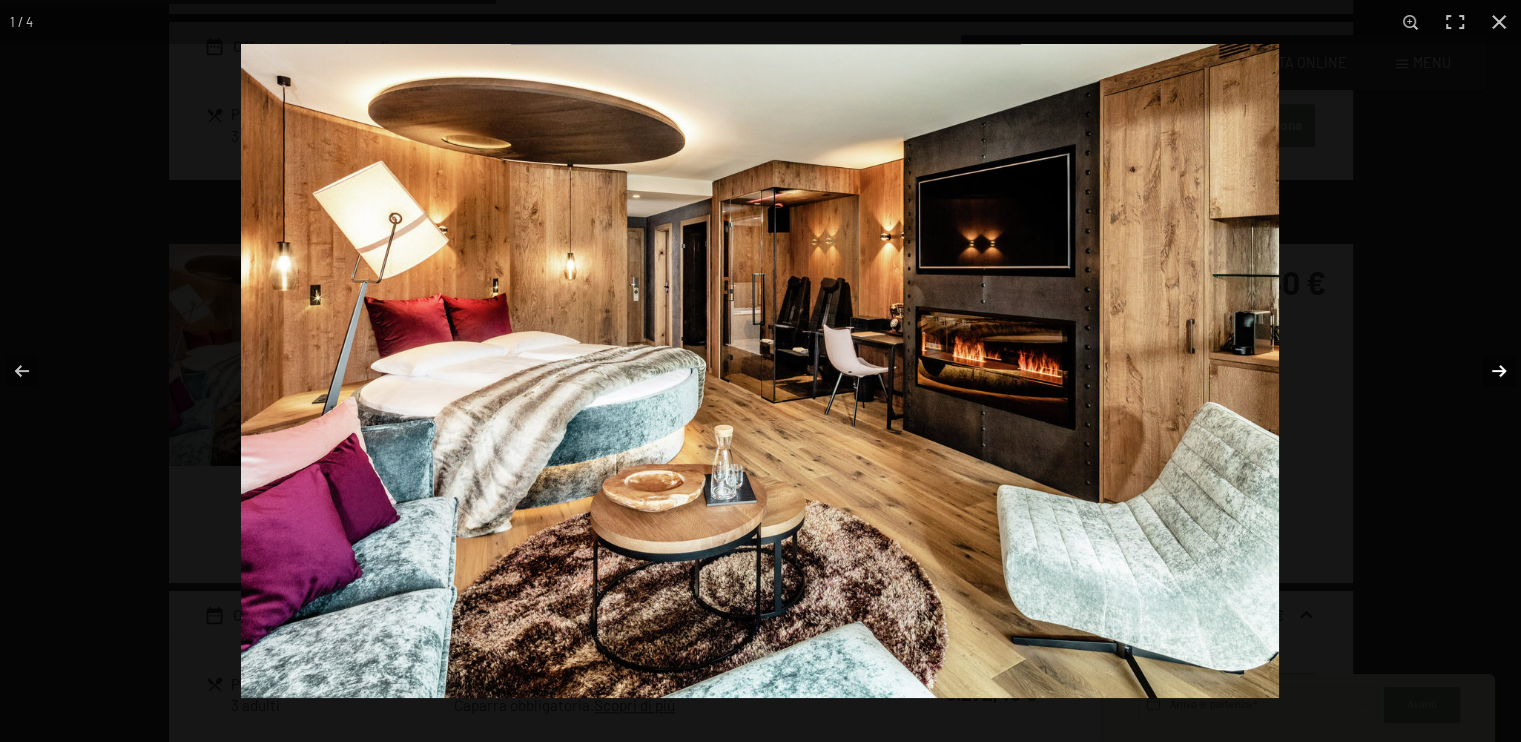 click at bounding box center [1486, 371] 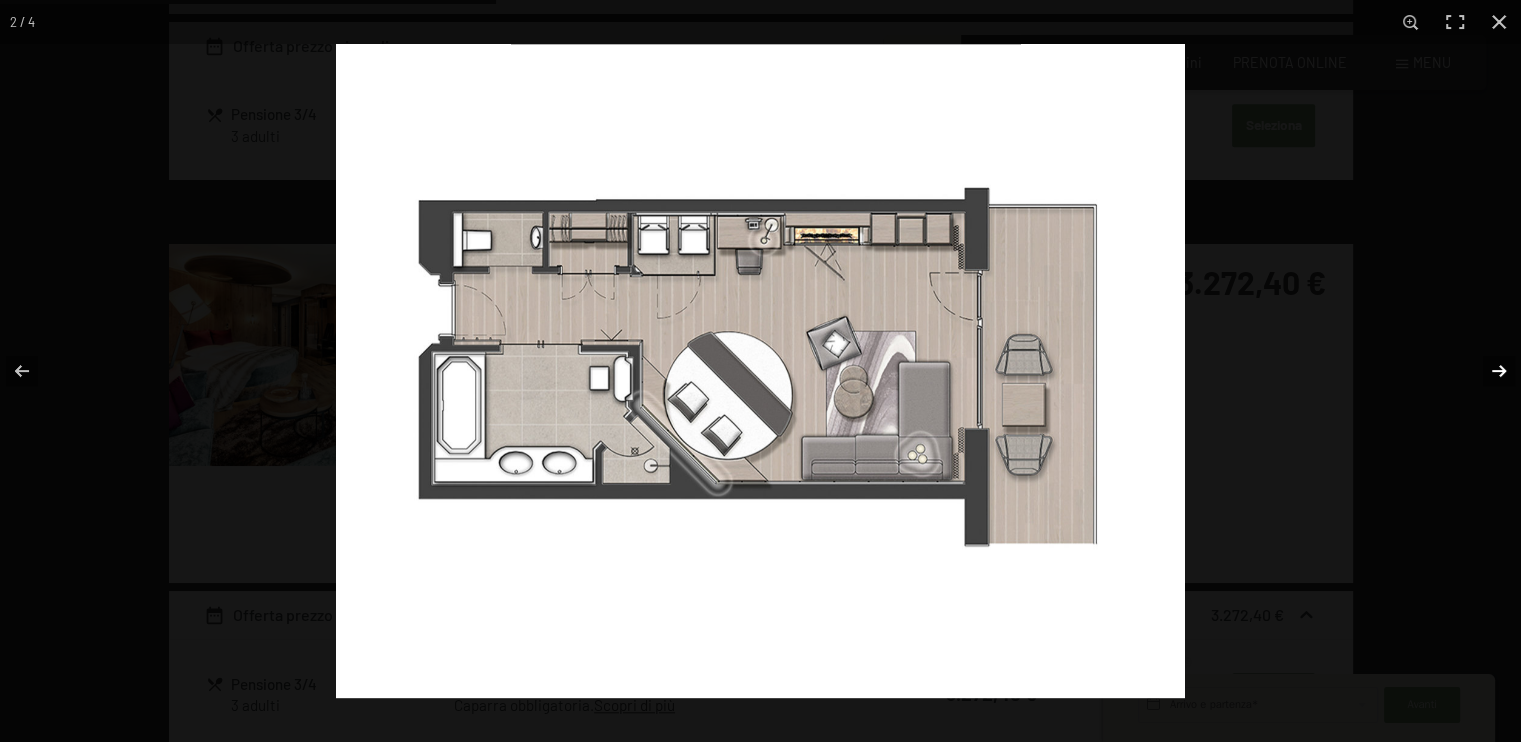 click at bounding box center [1486, 371] 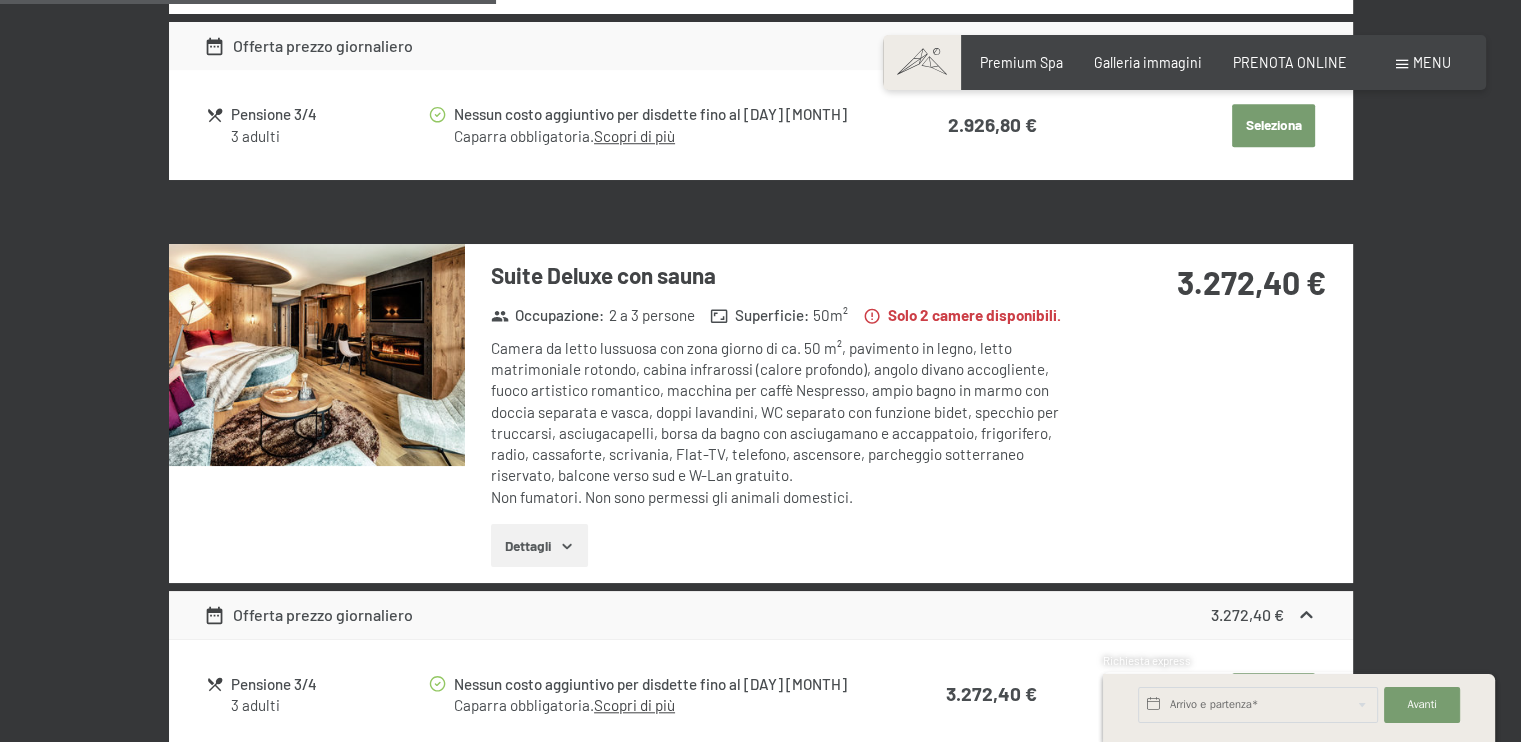 click at bounding box center [0, 0] 